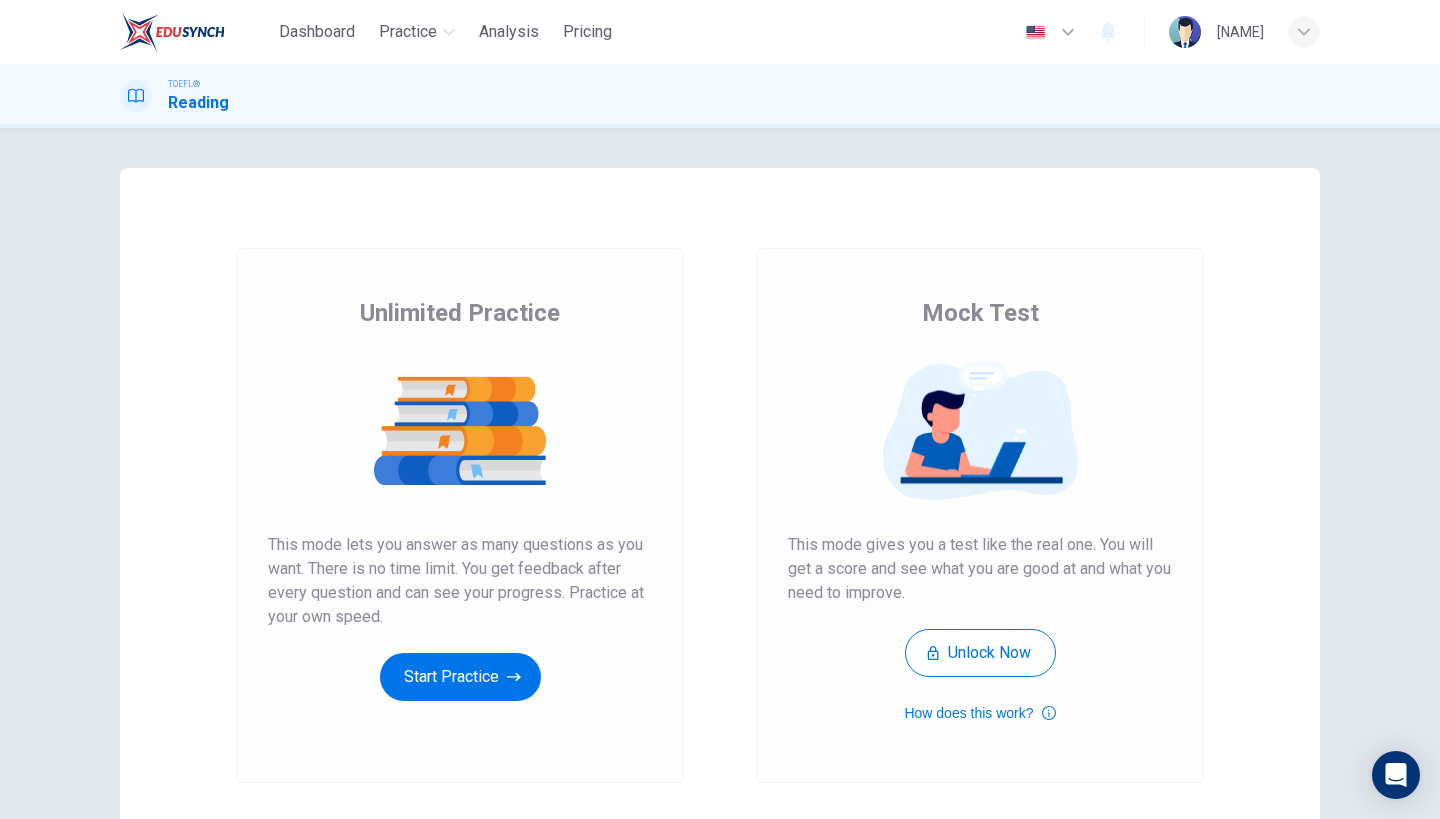 scroll, scrollTop: 0, scrollLeft: 0, axis: both 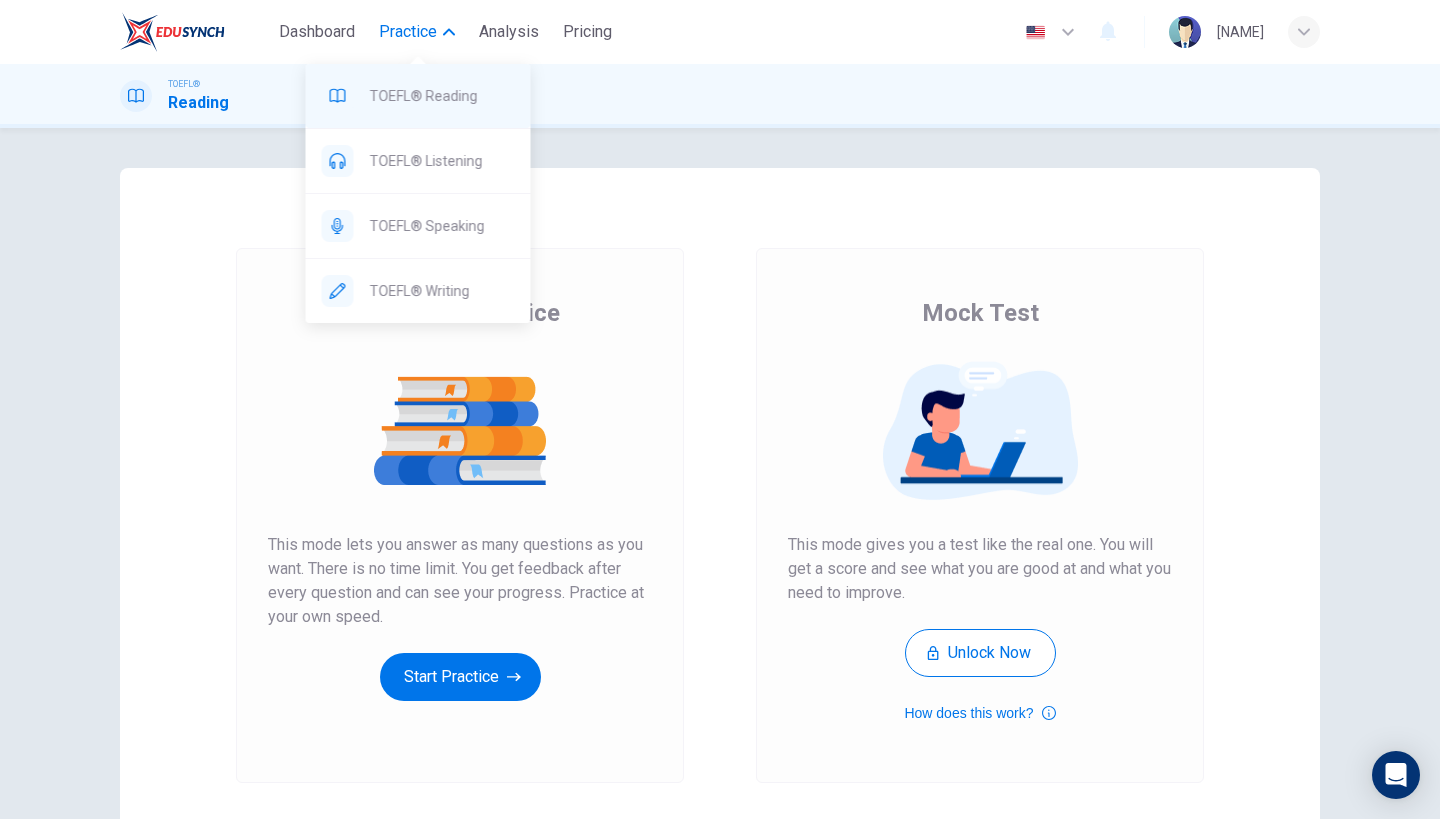 click on "TOEFL® Reading" at bounding box center (442, 96) 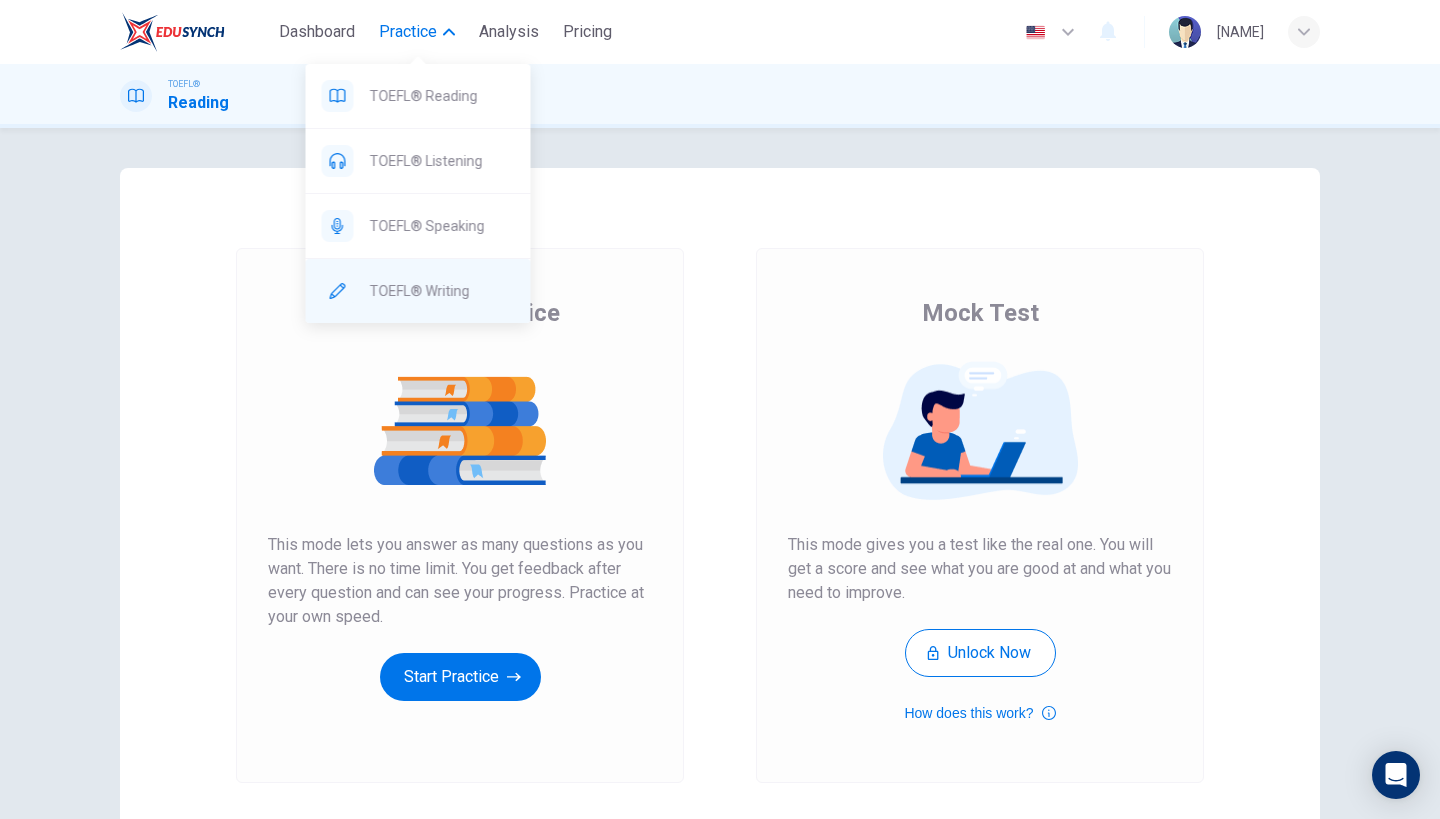 click on "TOEFL® Writing" at bounding box center [418, 291] 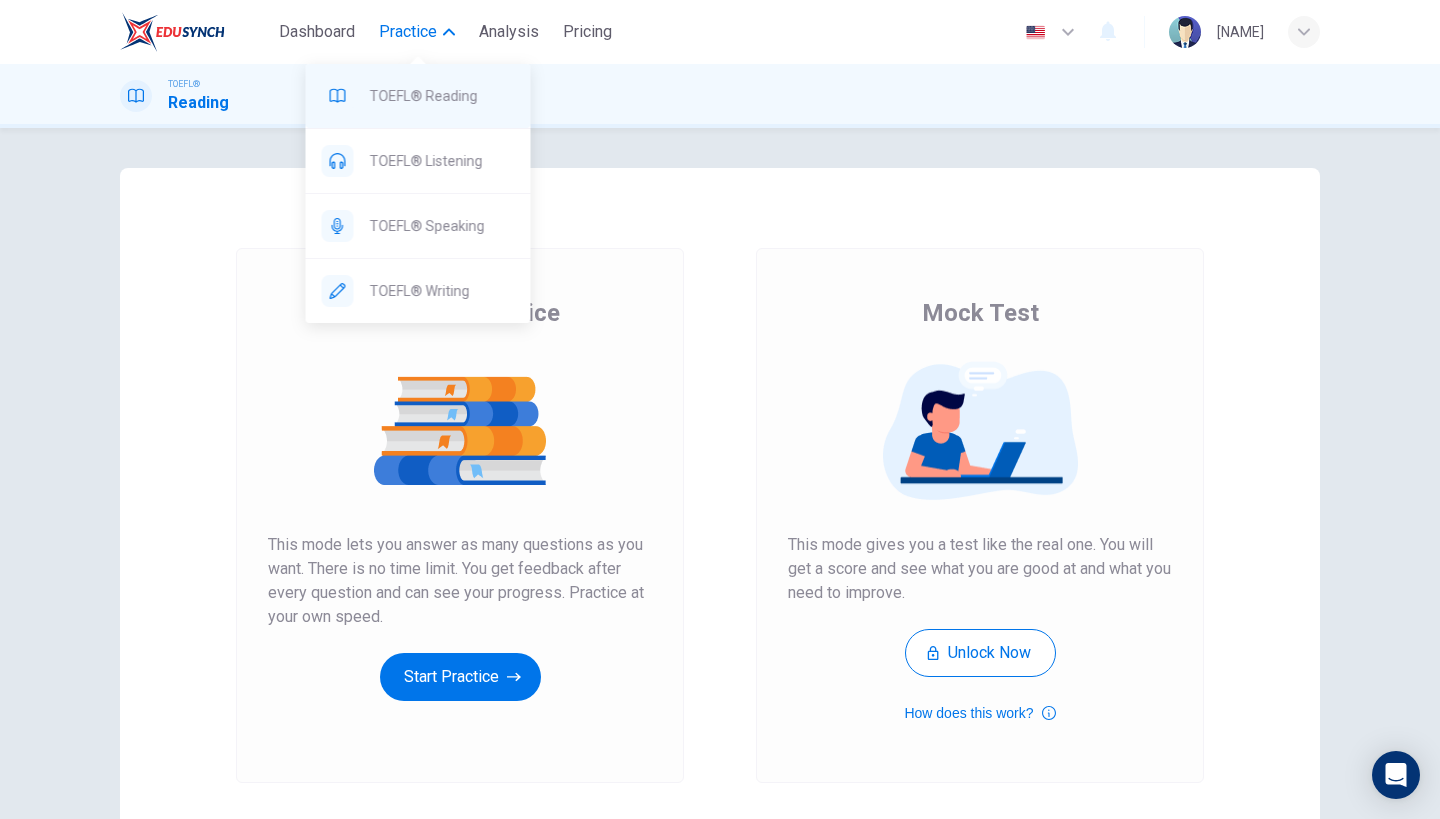 click on "TOEFL® Reading" at bounding box center (442, 96) 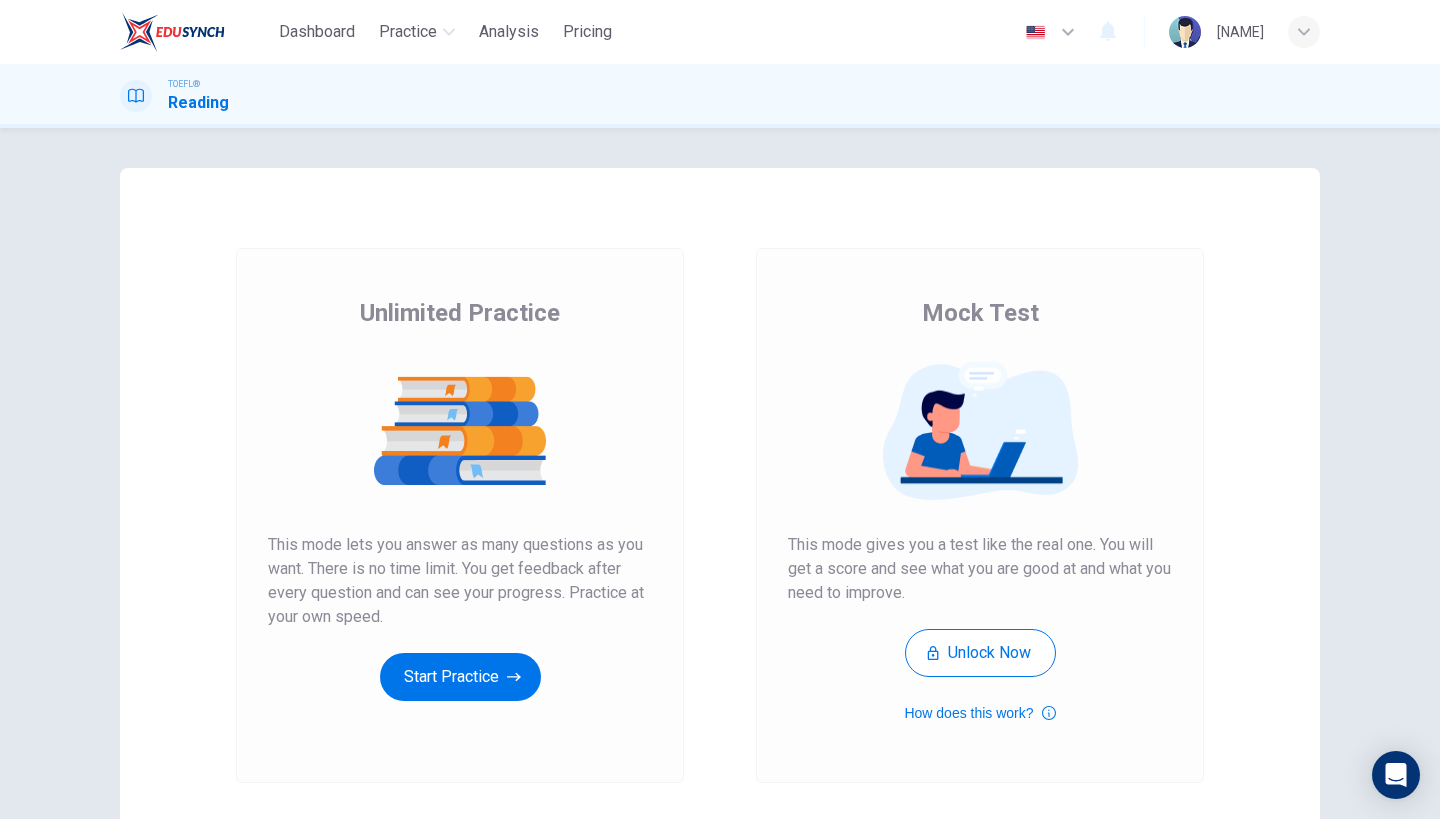 click on "TOEFL® Reading" at bounding box center [720, 96] 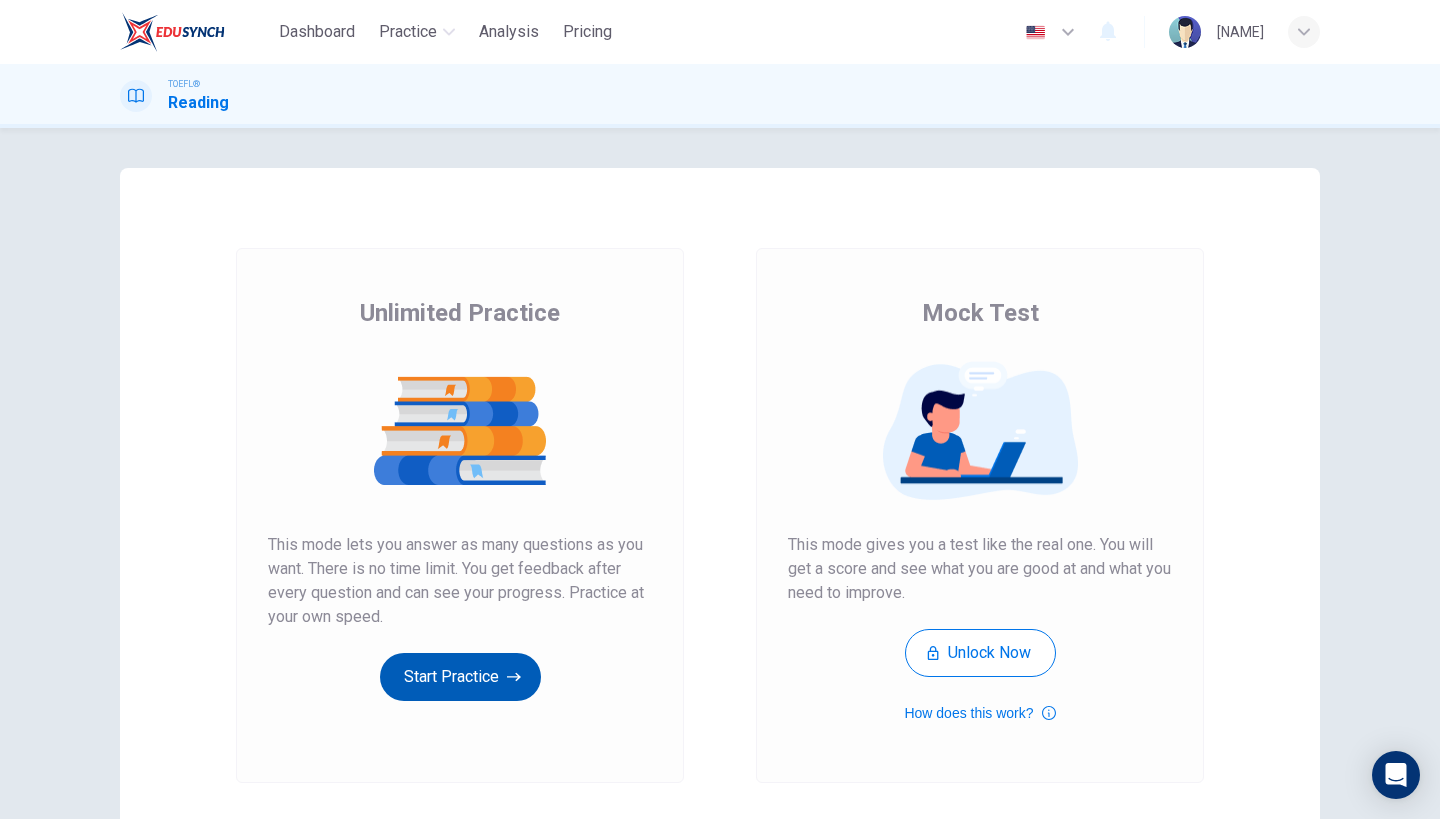 click on "Start Practice" at bounding box center [460, 677] 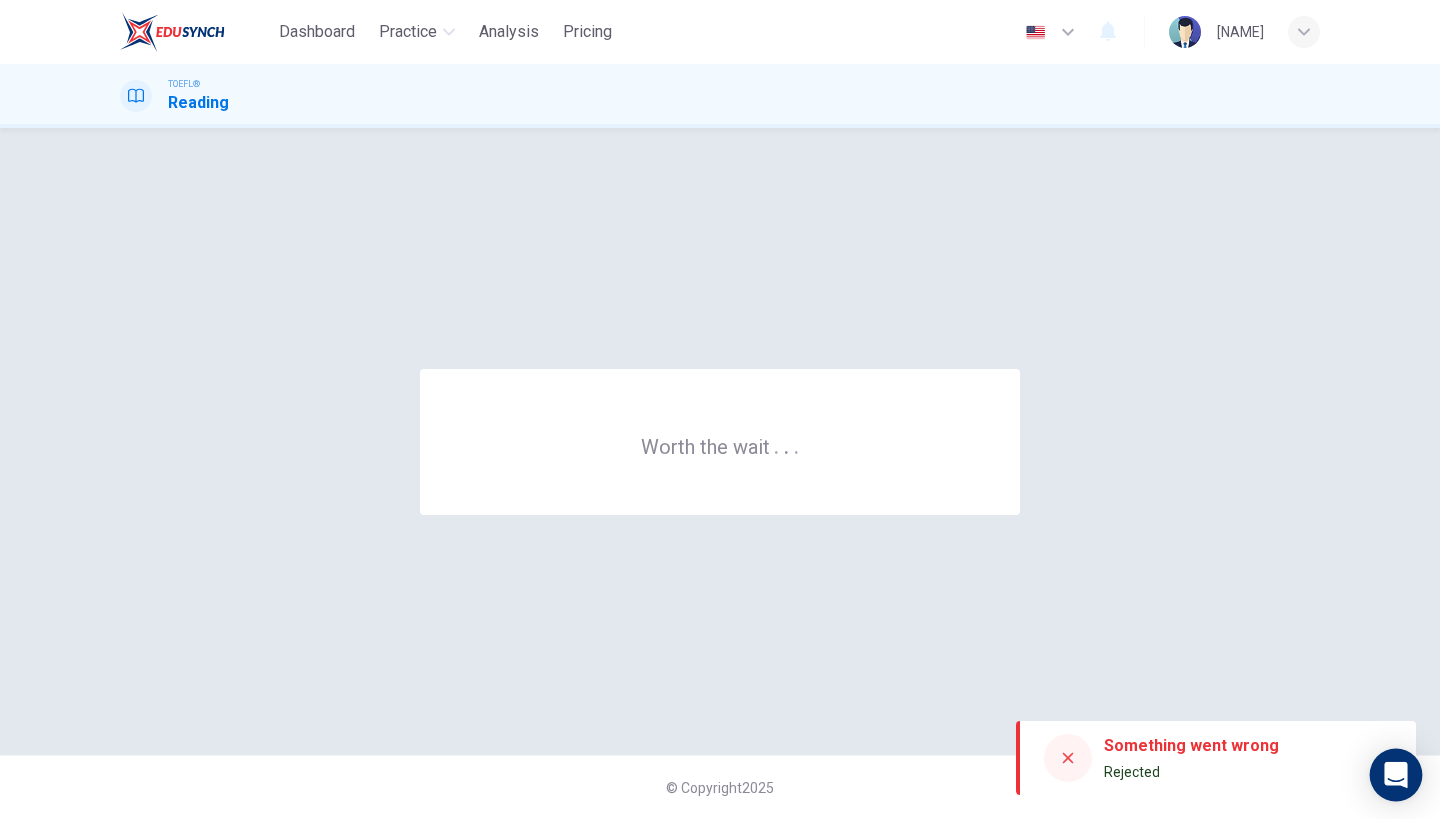 click at bounding box center [1396, 775] 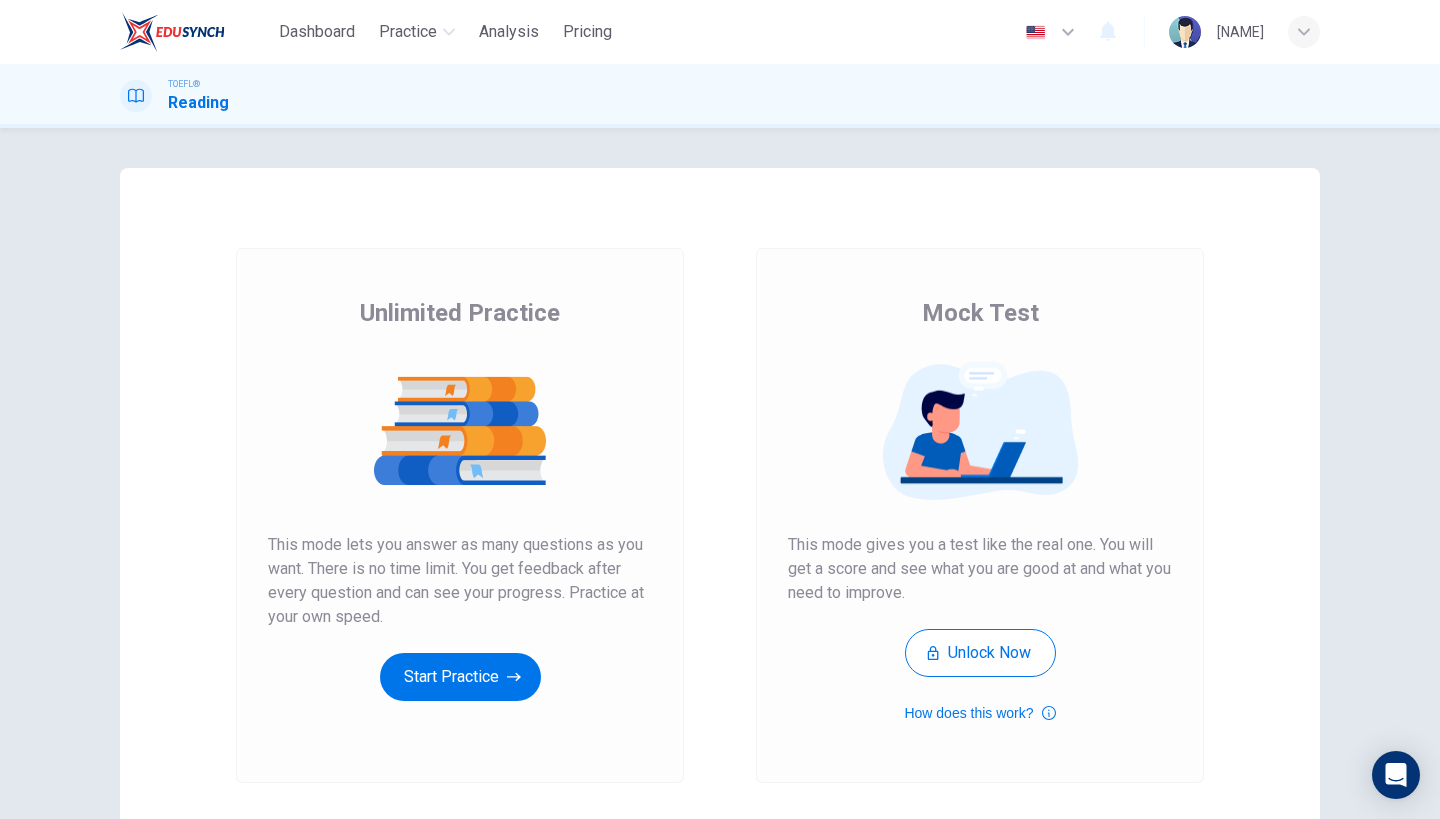 scroll, scrollTop: 0, scrollLeft: 0, axis: both 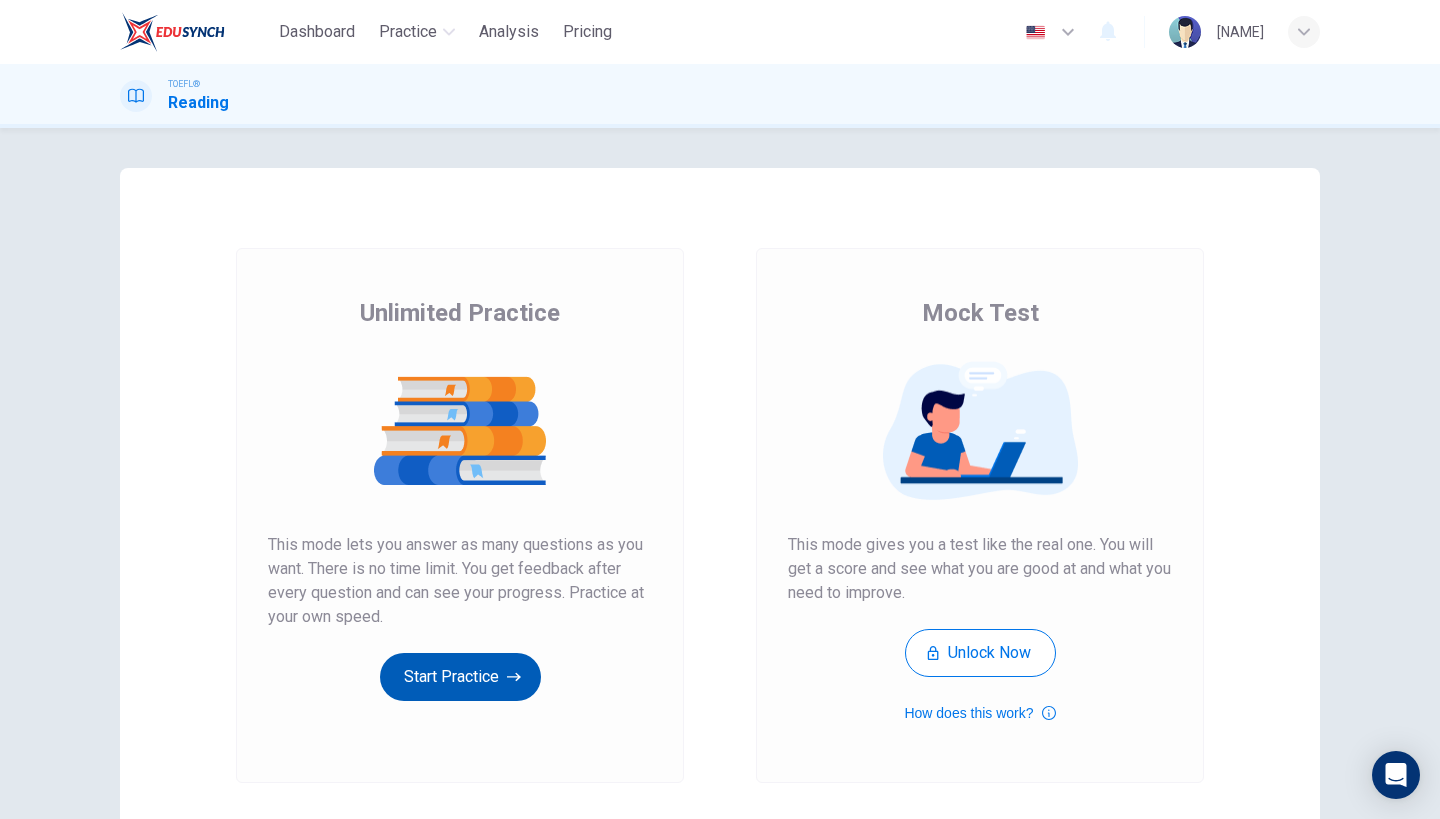 click on "Start Practice" at bounding box center (460, 677) 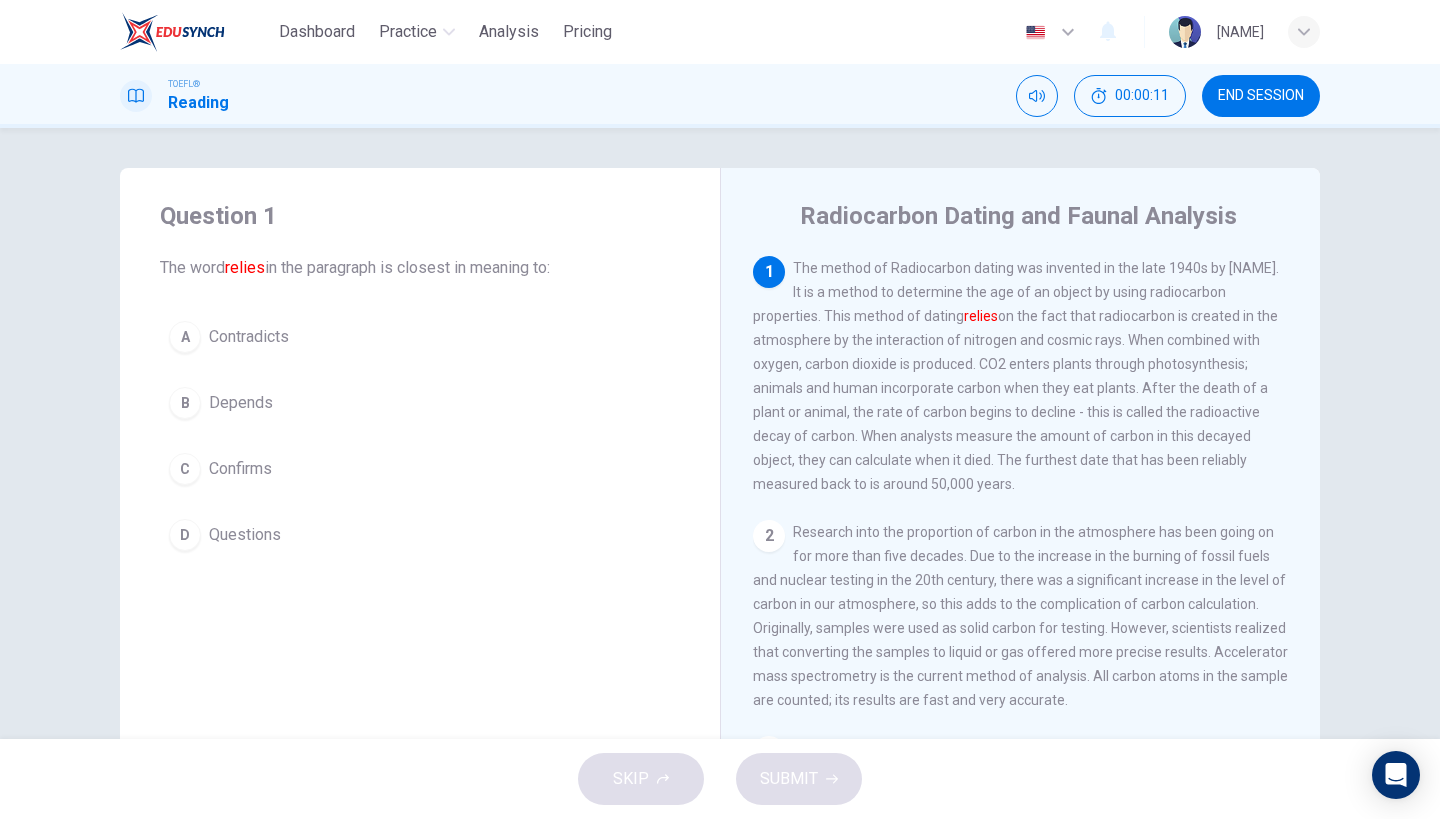 scroll, scrollTop: 0, scrollLeft: 0, axis: both 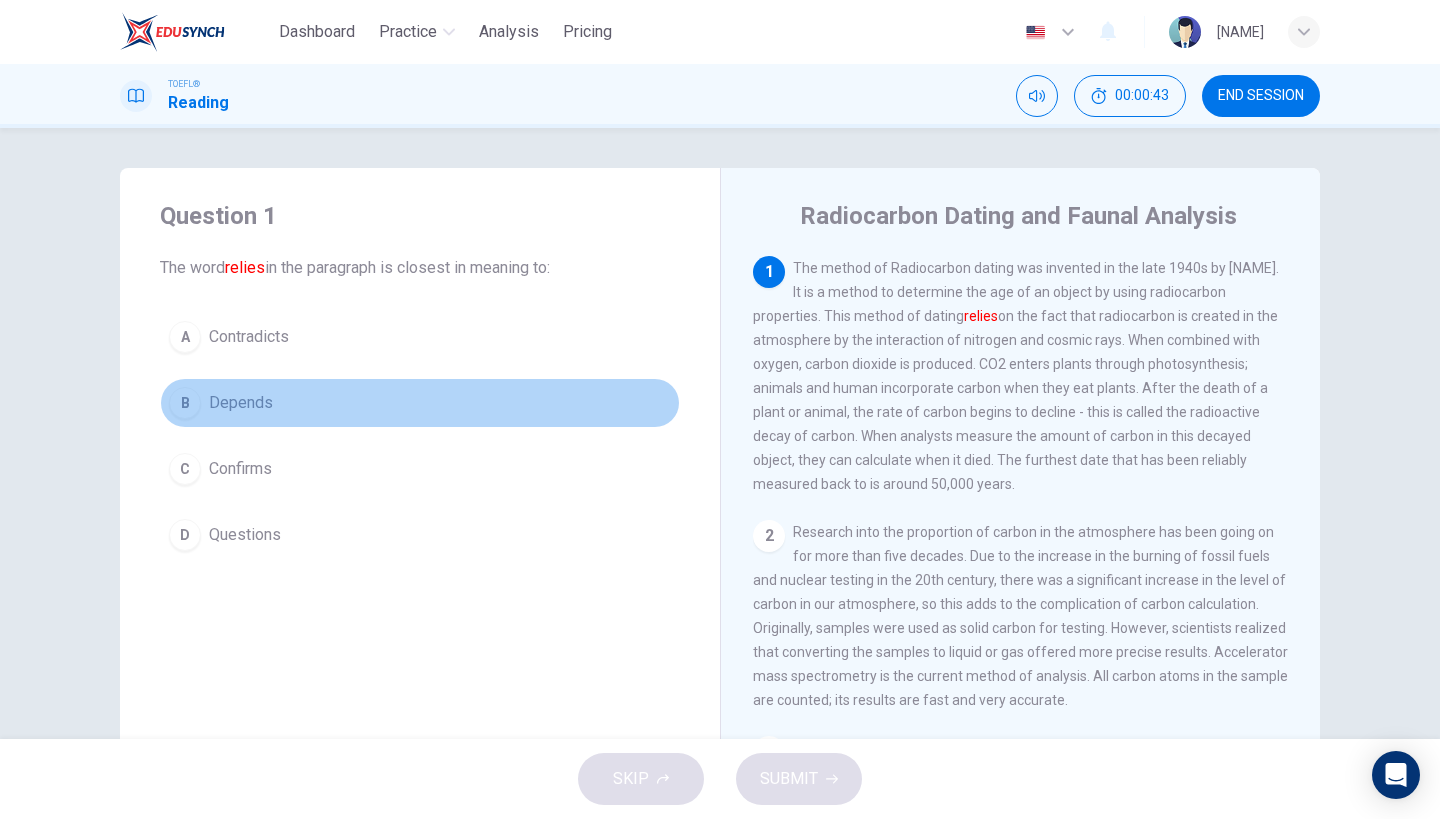 click on "Depends" at bounding box center [241, 403] 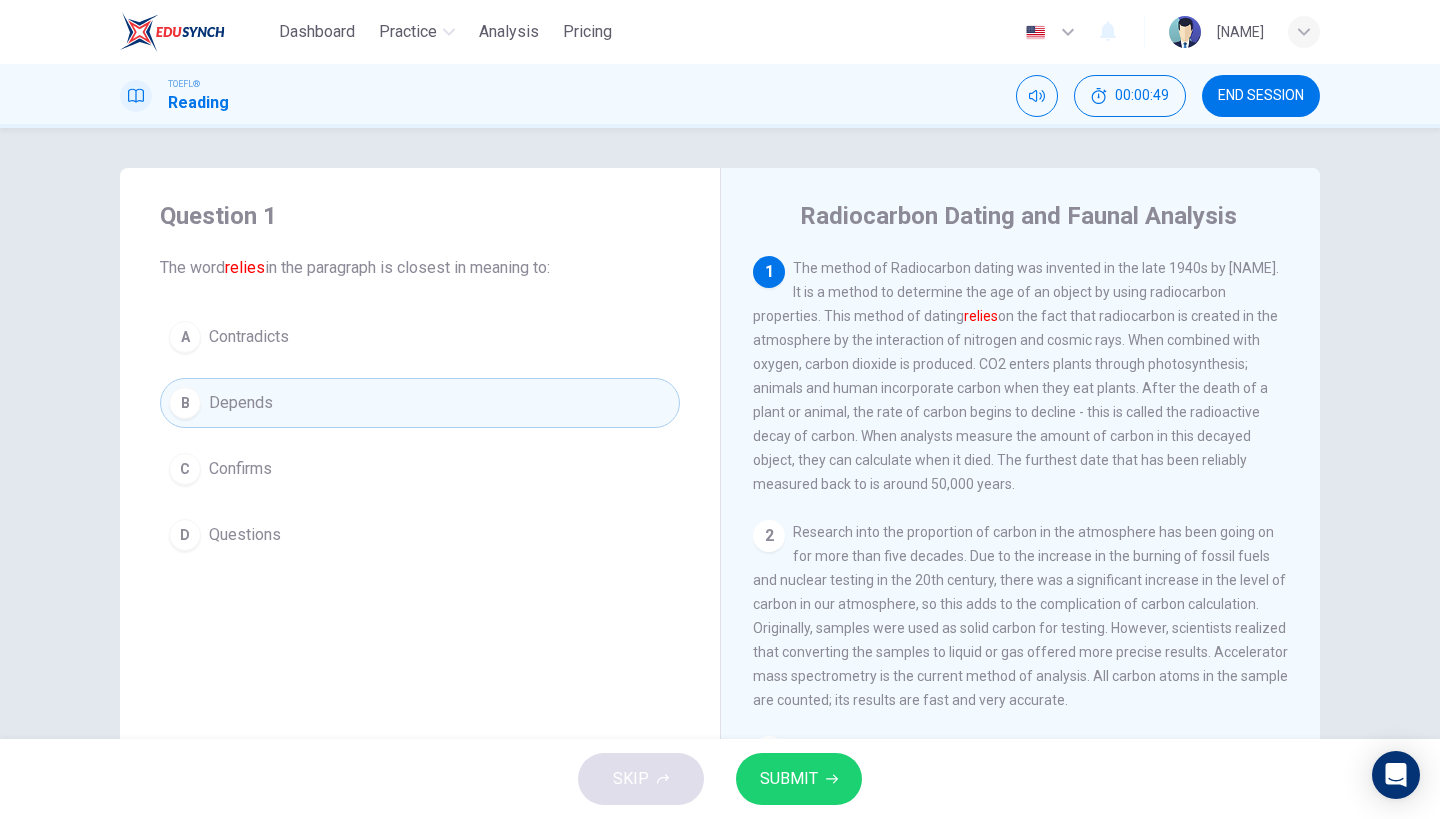 click on "SUBMIT" at bounding box center [799, 779] 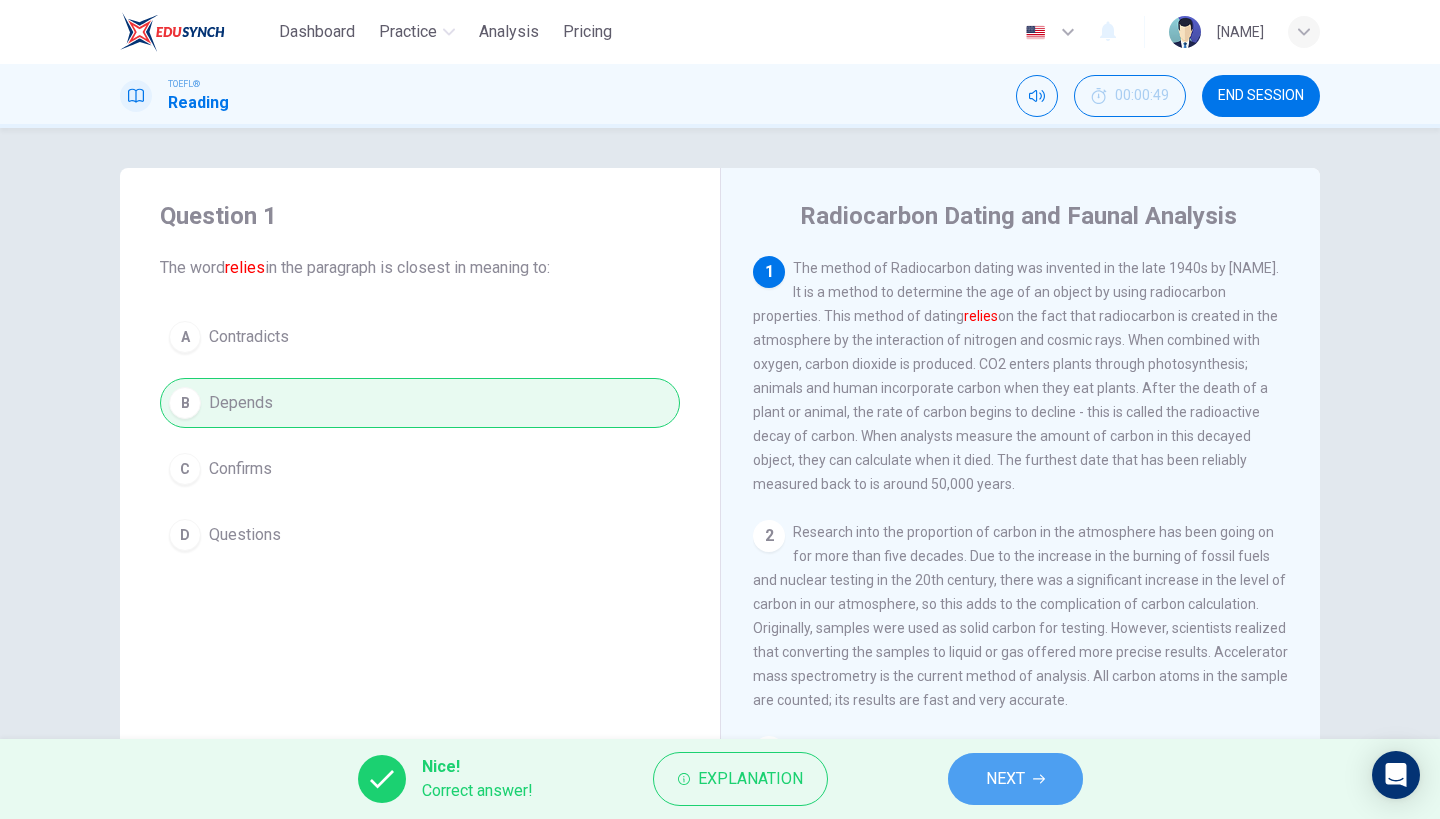 click on "NEXT" at bounding box center (1005, 779) 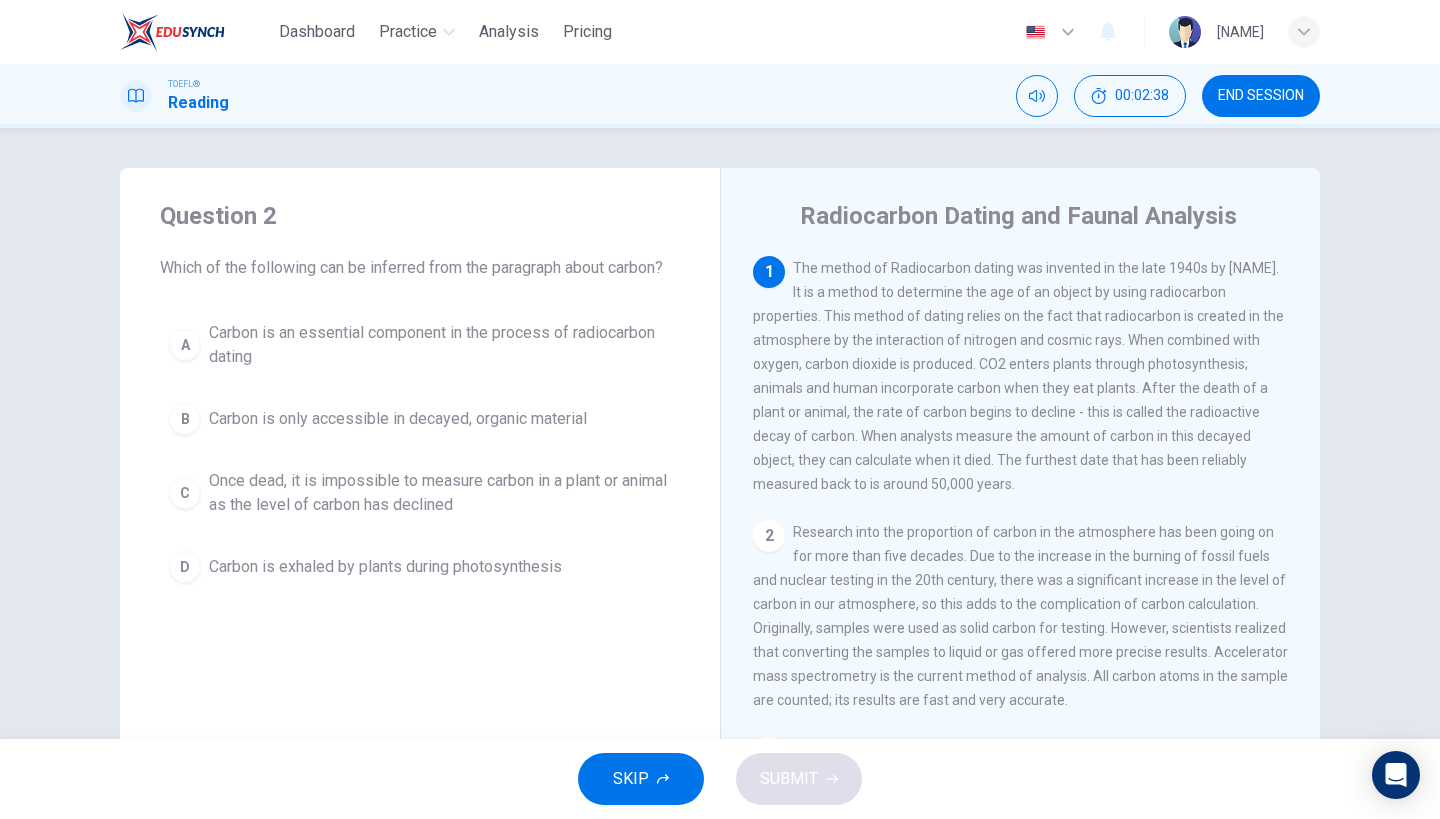 click on "1 The method of Radiocarbon dating was invented in the late 1940s by [NAME]. It is a method to determine the age of an object by using radiocarbon properties. This method of dating relies on the fact that radiocarbon is created in the atmosphere by the interaction of nitrogen and cosmic rays. When combined with oxygen, carbon dioxide is produced. CO2 enters plants through photosynthesis; animals and human incorporate carbon when they eat plants. After the death of a plant or animal, the rate of carbon begins to decline - this is called the radioactive decay of carbon. When analysts measure the amount of carbon in this decayed object, they can calculate when it died. The furthest date that has been reliably measured back to is around 50,000 years." at bounding box center [1021, 376] 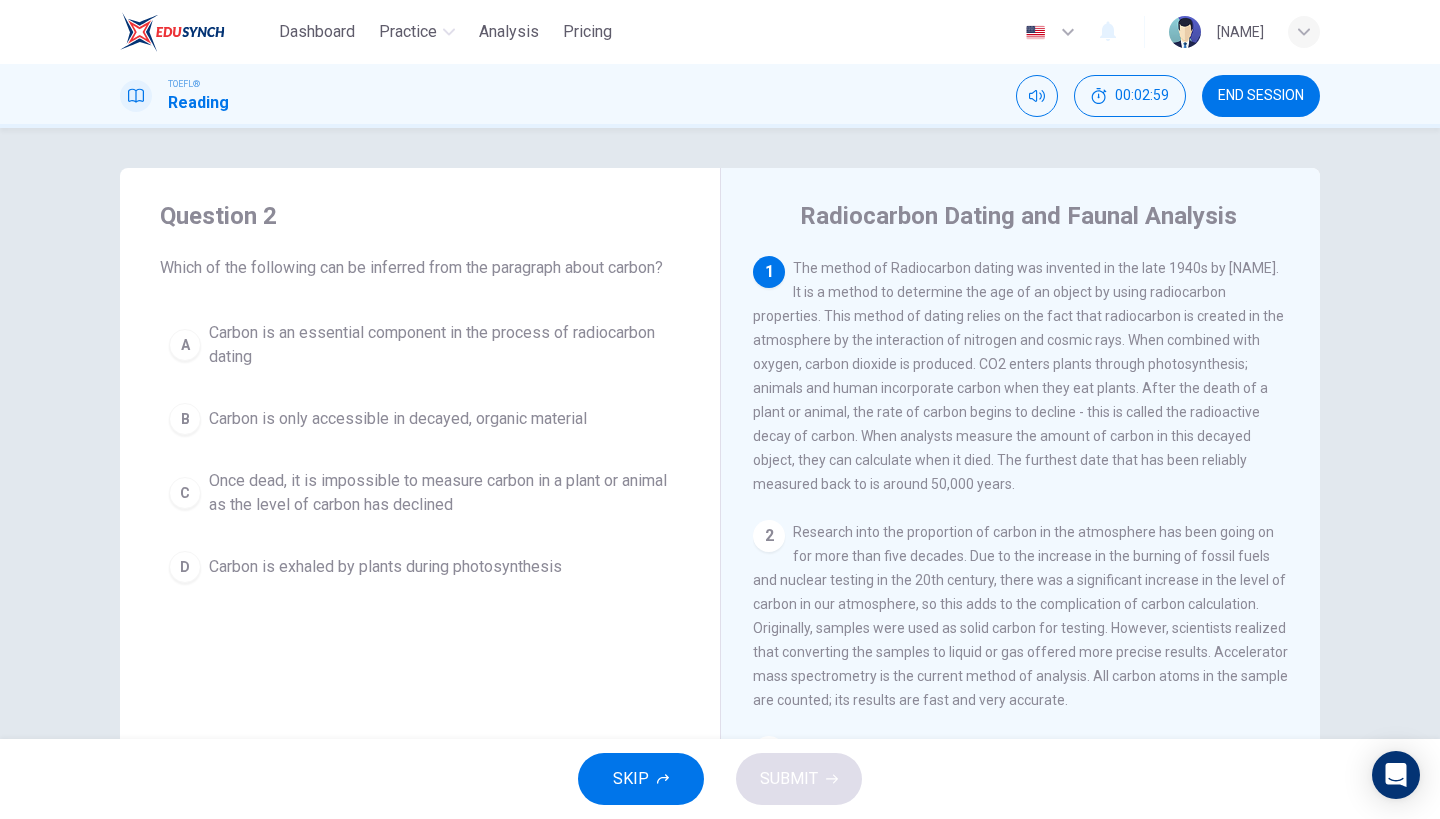 click on "2 Research into the proportion of carbon in the atmosphere has been going on for more than five decades. Due to the increase in the burning of fossil fuels and nuclear testing in the 20th century, there was a significant increase in the level of carbon in our atmosphere, so this adds to the complication of carbon calculation. Originally, samples were used as solid carbon for testing. However, scientists realized that converting the samples to liquid or gas offered more precise results. Accelerator mass spectrometry is the current method of analysis. All carbon atoms in the sample are counted; its results are fast and very accurate." at bounding box center (1021, 616) 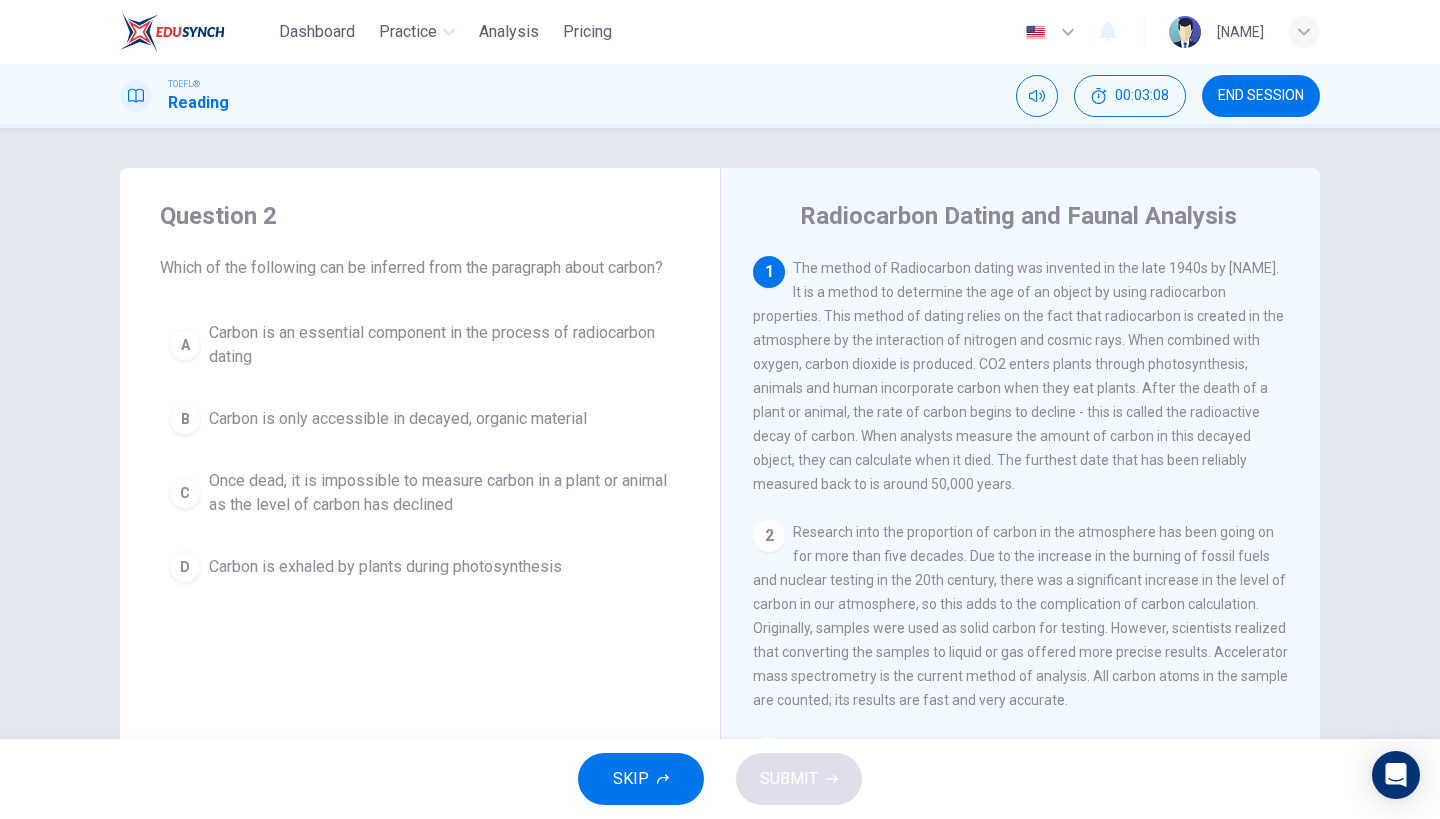 click on "Carbon is an essential component in the process of radiocarbon dating" at bounding box center [440, 345] 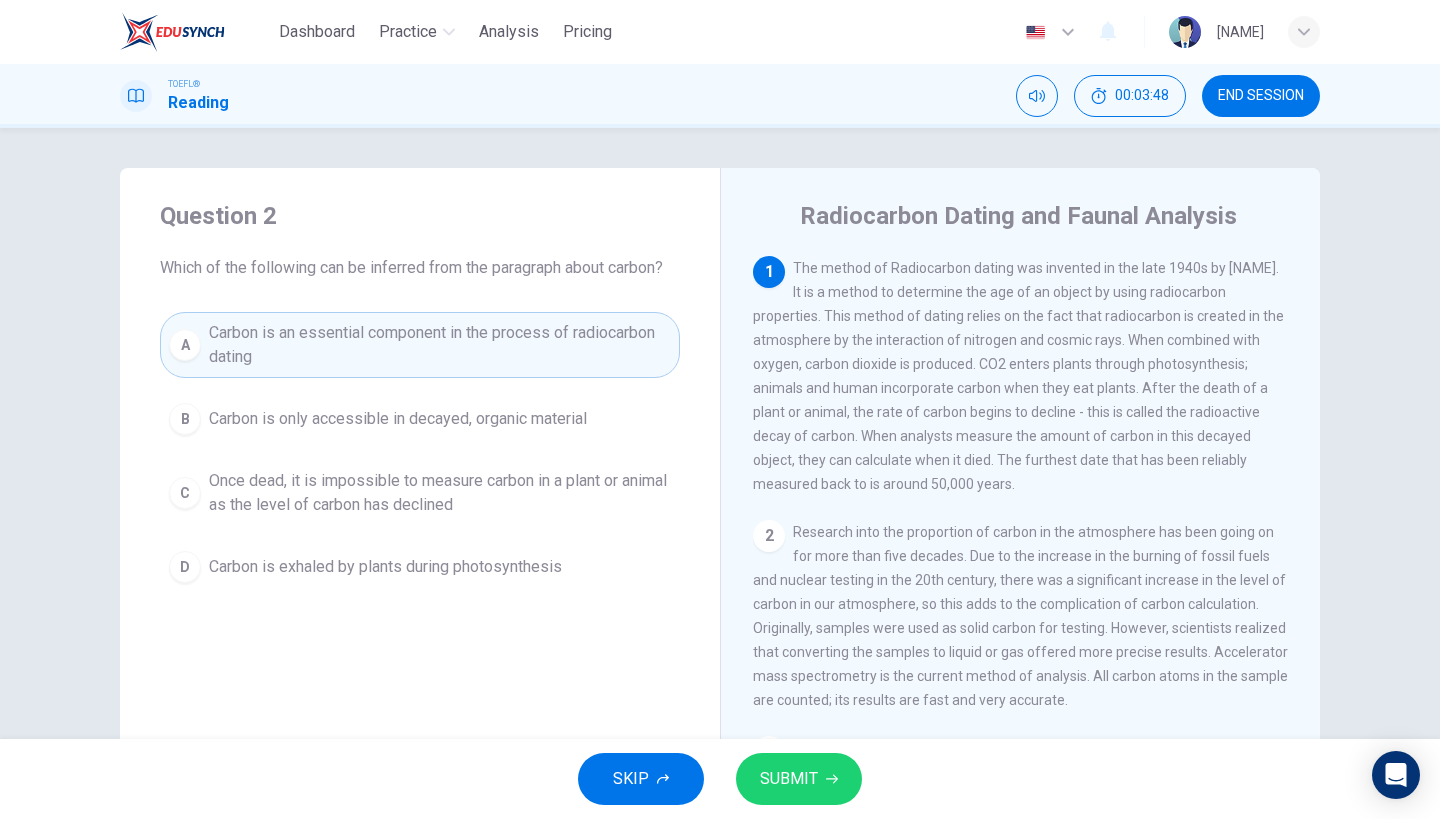 scroll, scrollTop: 0, scrollLeft: 0, axis: both 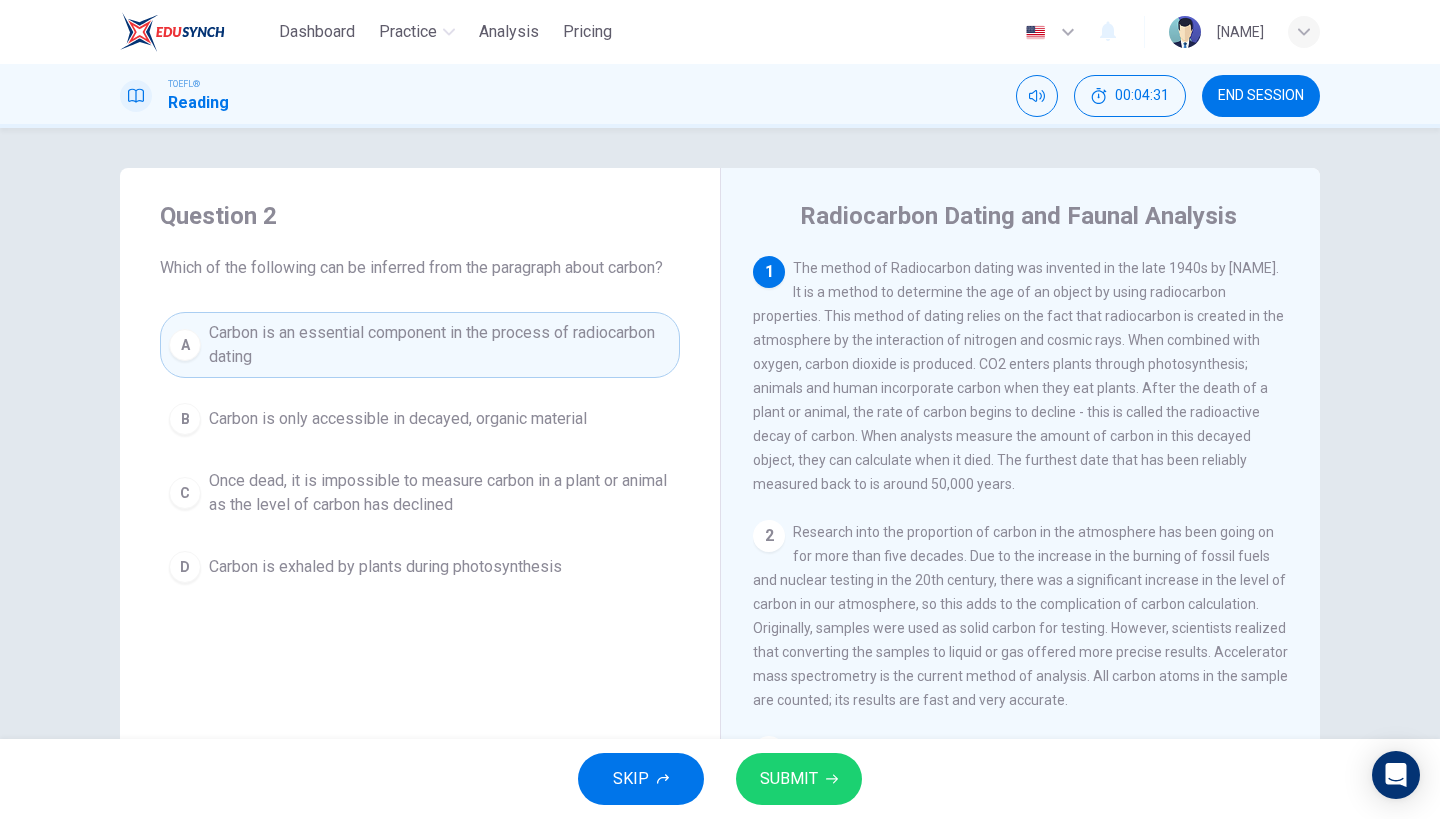 click on "SUBMIT" at bounding box center [799, 779] 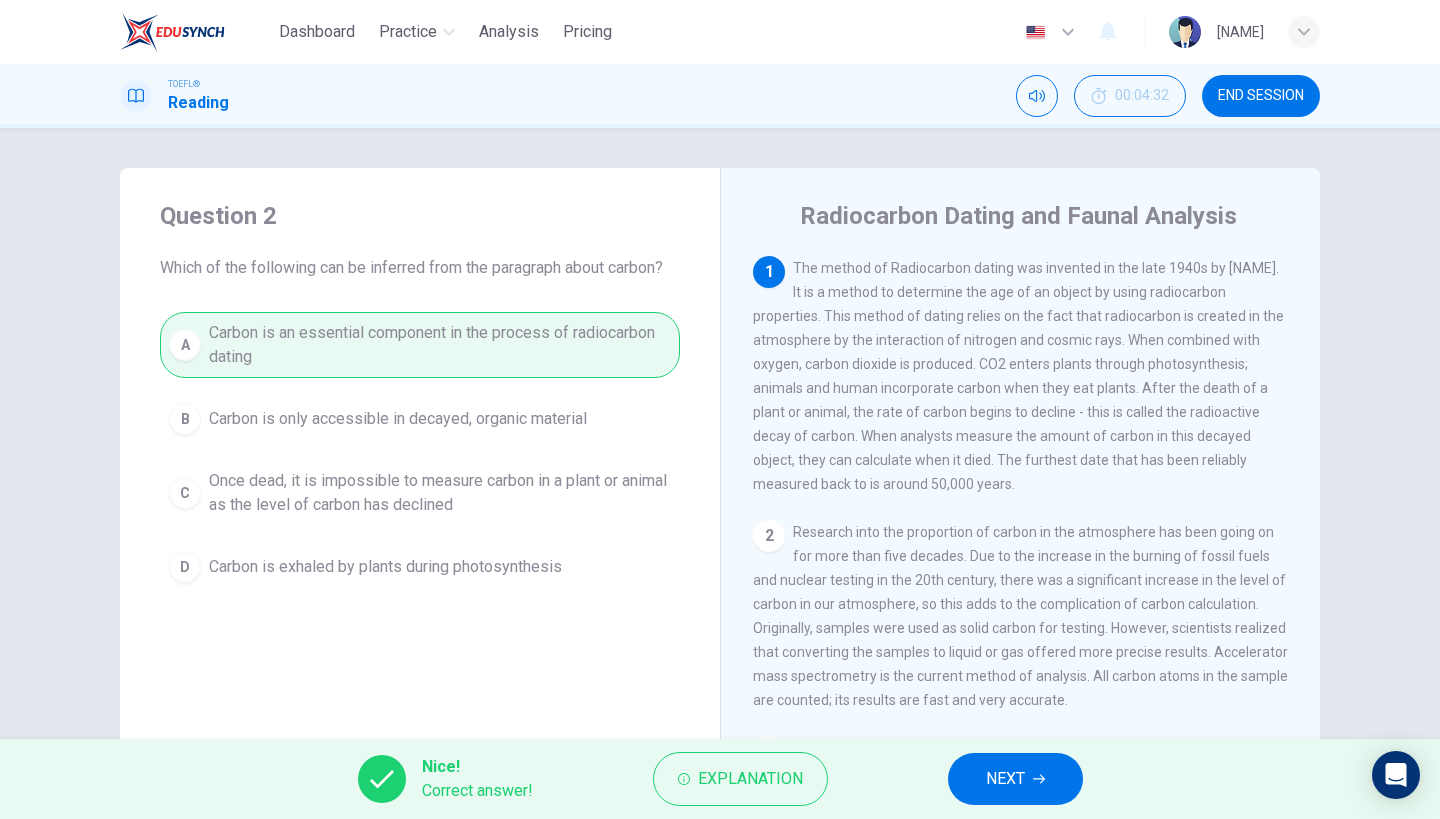 scroll, scrollTop: 0, scrollLeft: 0, axis: both 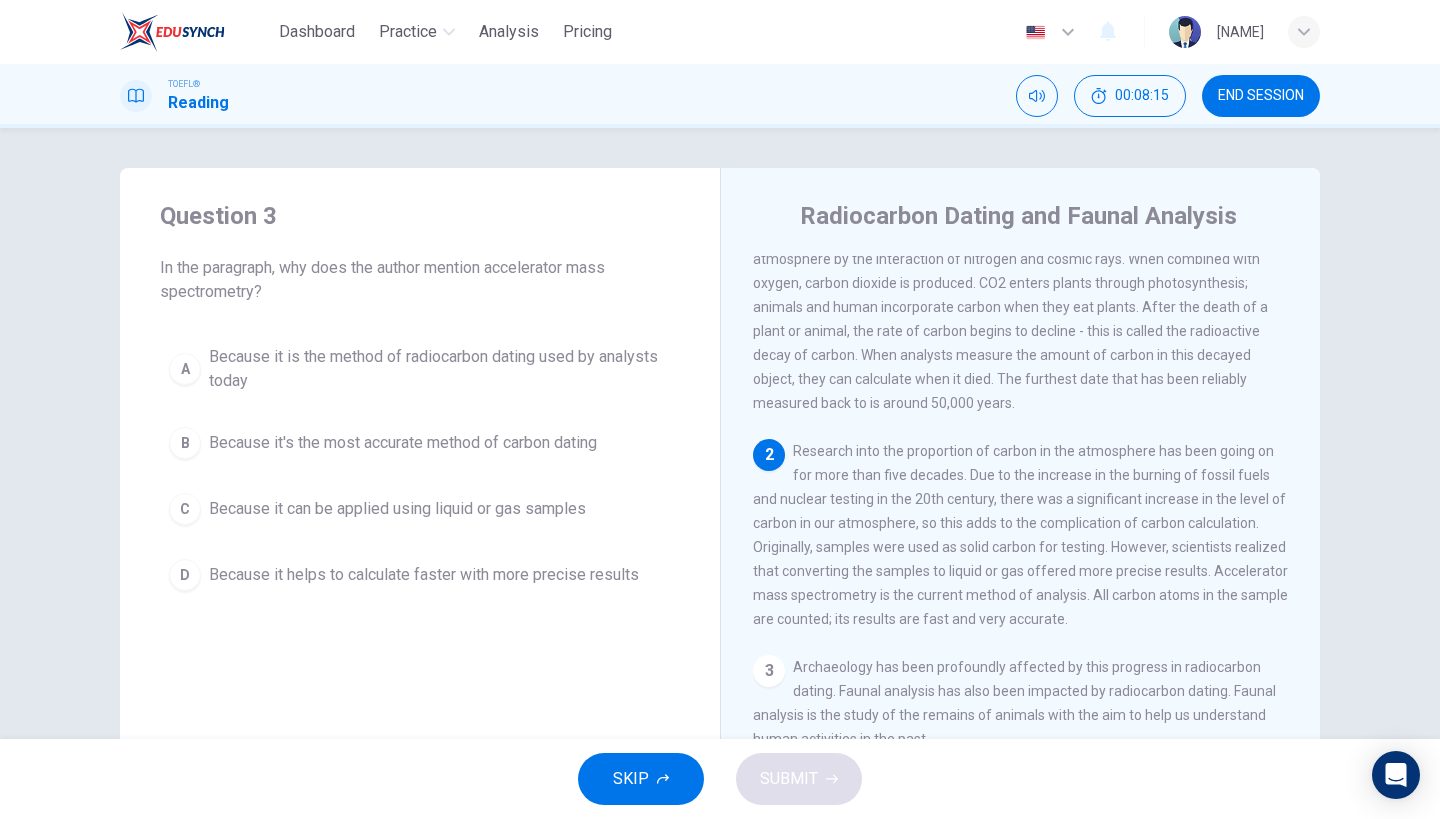 click on "Because it is the method of radiocarbon dating used by analysts today" at bounding box center [440, 369] 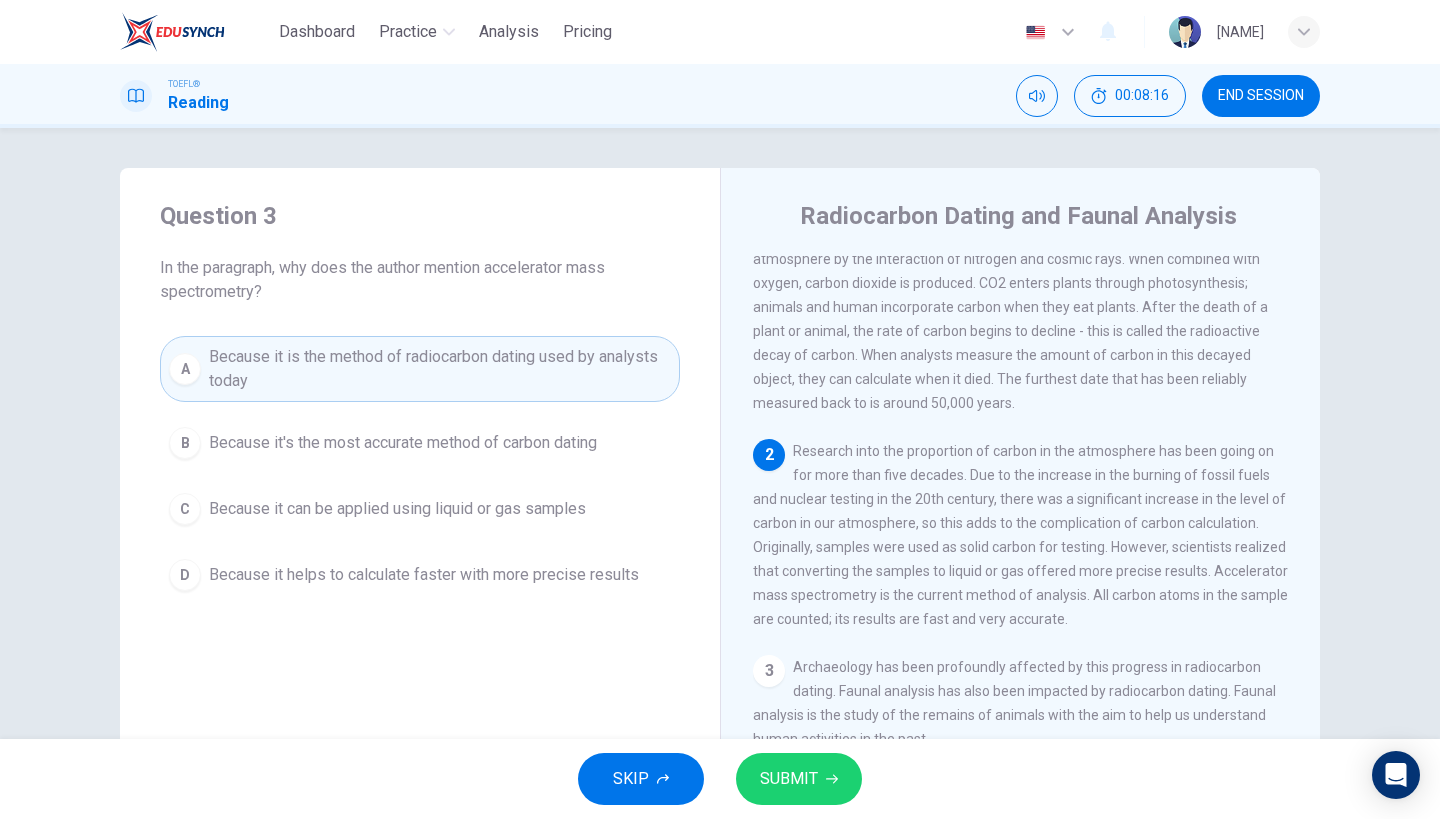 click on "SUBMIT" at bounding box center (789, 779) 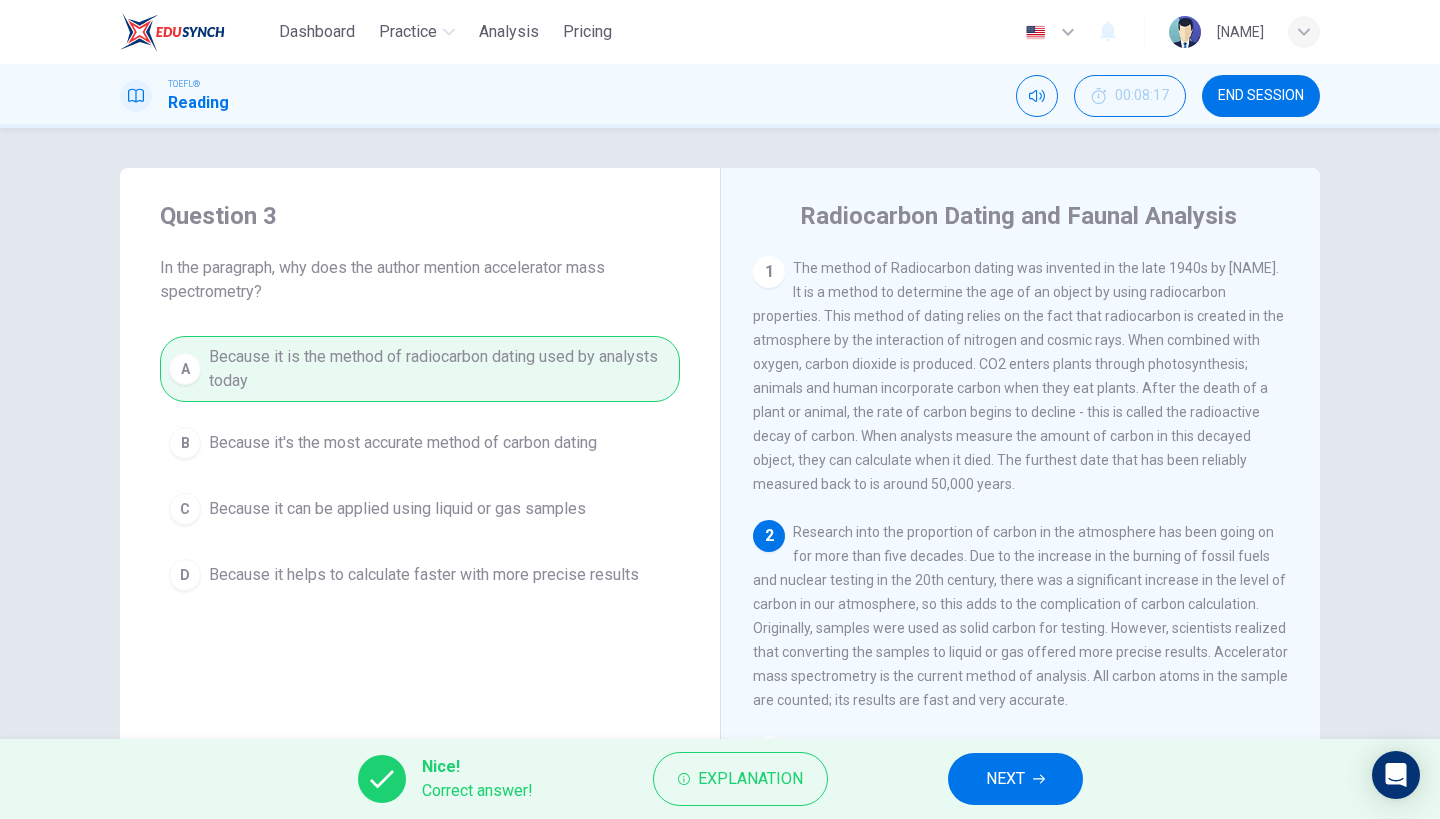 scroll, scrollTop: 0, scrollLeft: 0, axis: both 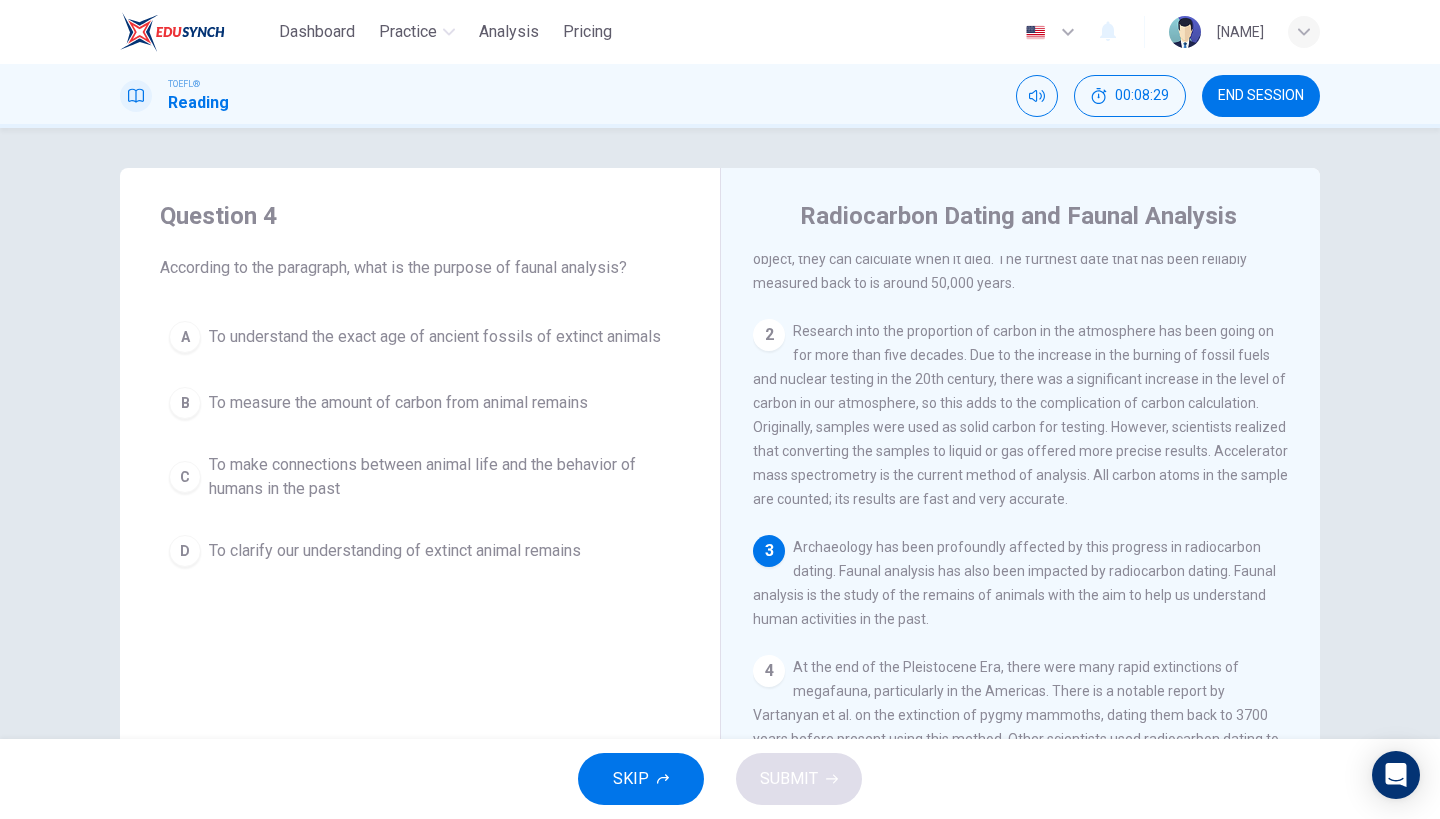 click on "1 The method of Radiocarbon dating was invented in the late 1940s by [FIRST] [LAST]. It is a method to determine the age of an object by using radiocarbon properties. This method of dating relies on the fact that radiocarbon is created in the atmosphere by the interaction of nitrogen and cosmic rays. When combined with oxygen, carbon dioxide is produced. CO2 enters plants through photosynthesis; animals and human incorporate carbon when they eat plants. After the death of a plant or animal, the rate of carbon begins to decline - this is called the radioactive decay of carbon. When analysts measure the amount of carbon in this decayed object, they can calculate when it died. The furthest date that has been reliably measured back to is around 50,000 years. 2 3 4 5 6" at bounding box center (1034, 543) 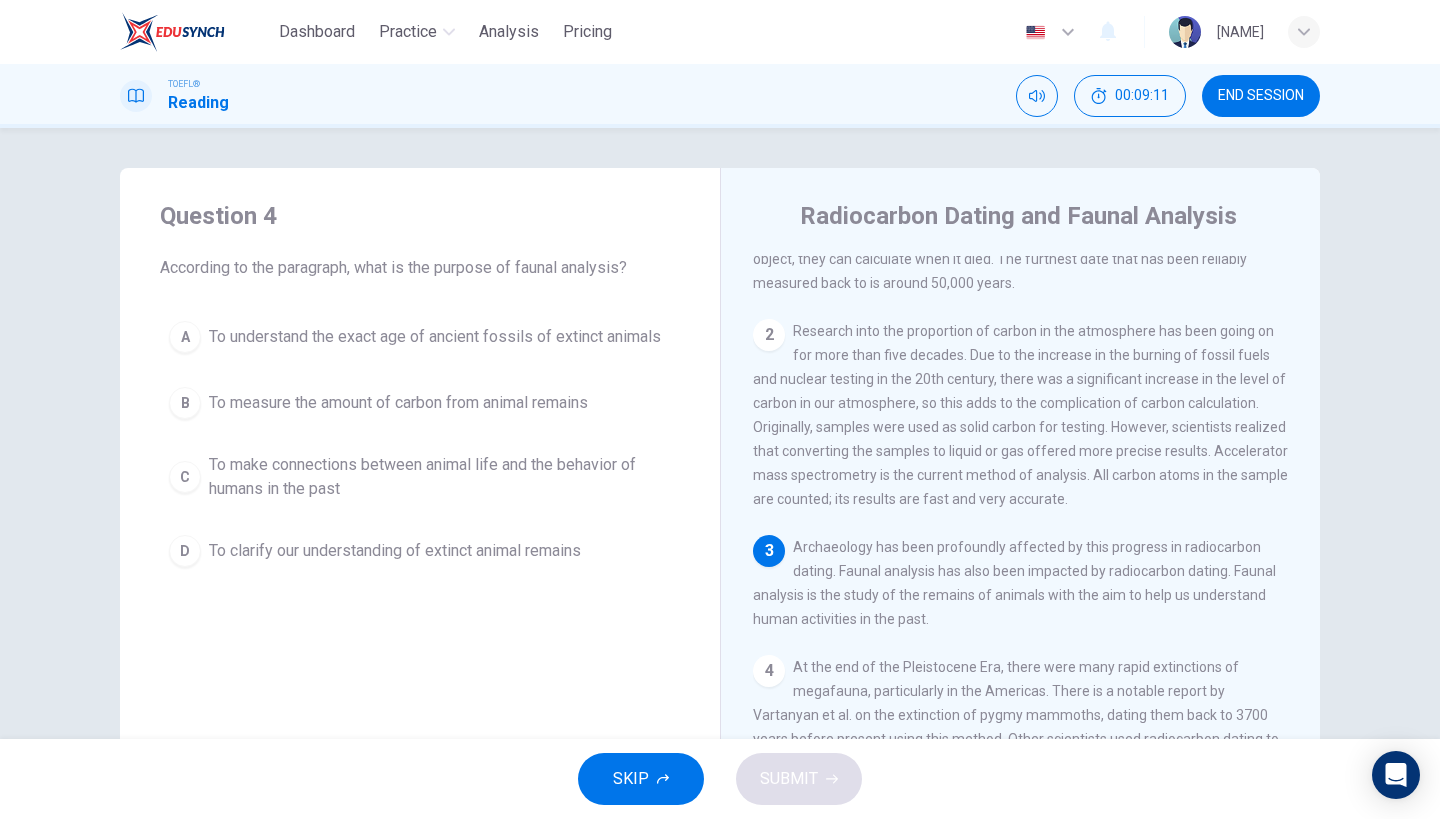 click on "To make connections between animal life and the behavior of humans in the past" at bounding box center [440, 477] 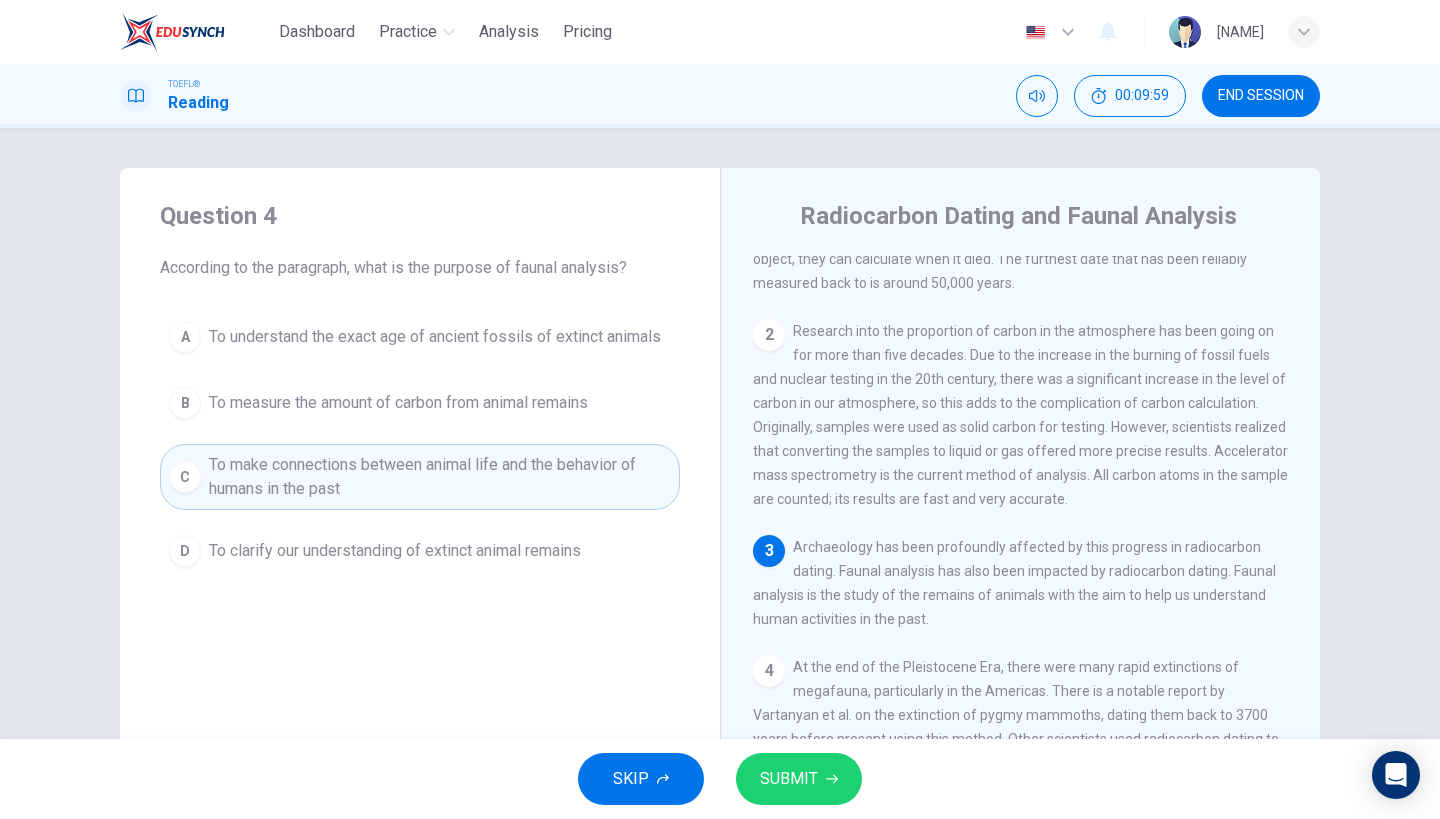 click on "SUBMIT" at bounding box center (789, 779) 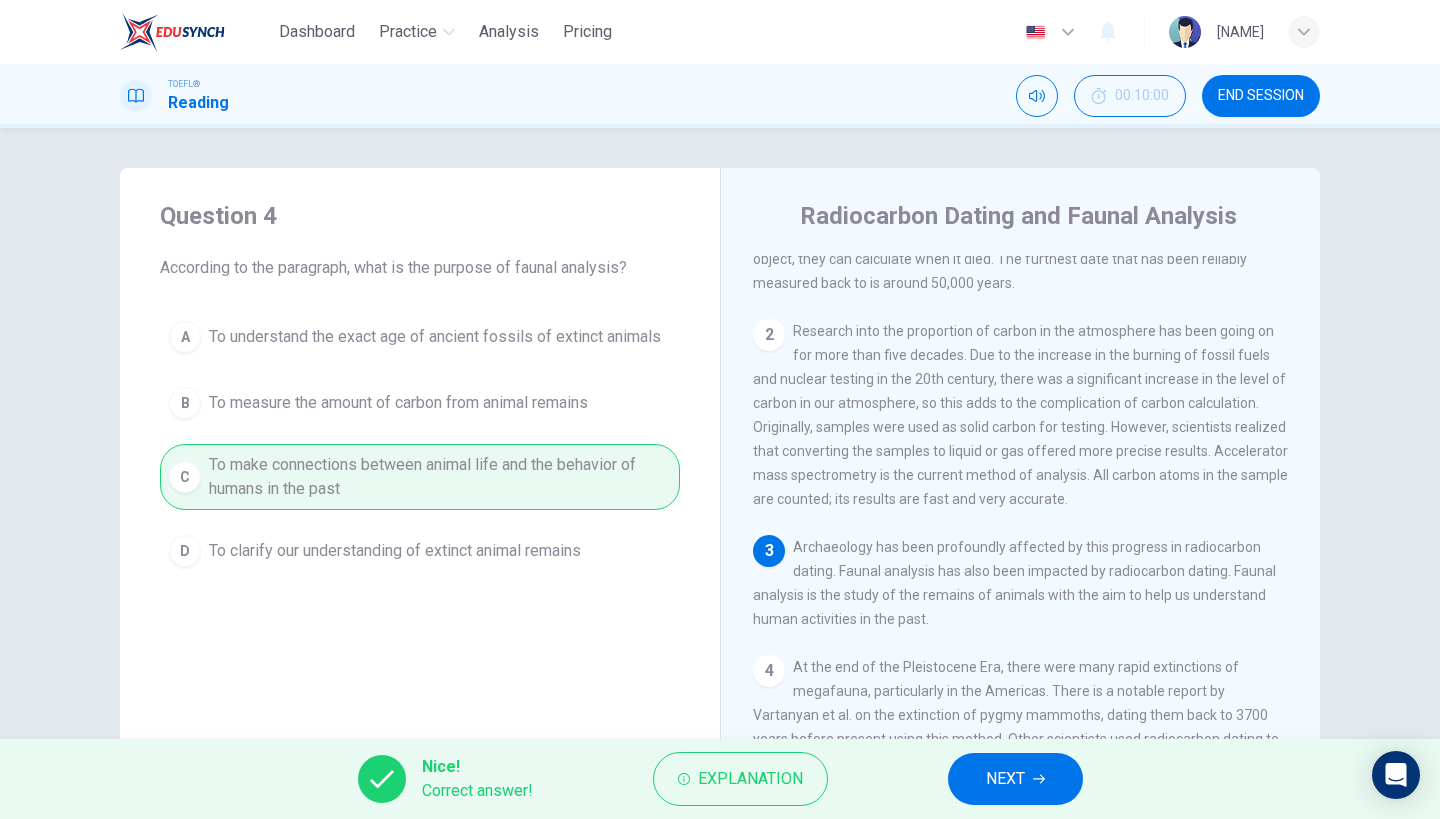 click on "NEXT" at bounding box center [1005, 779] 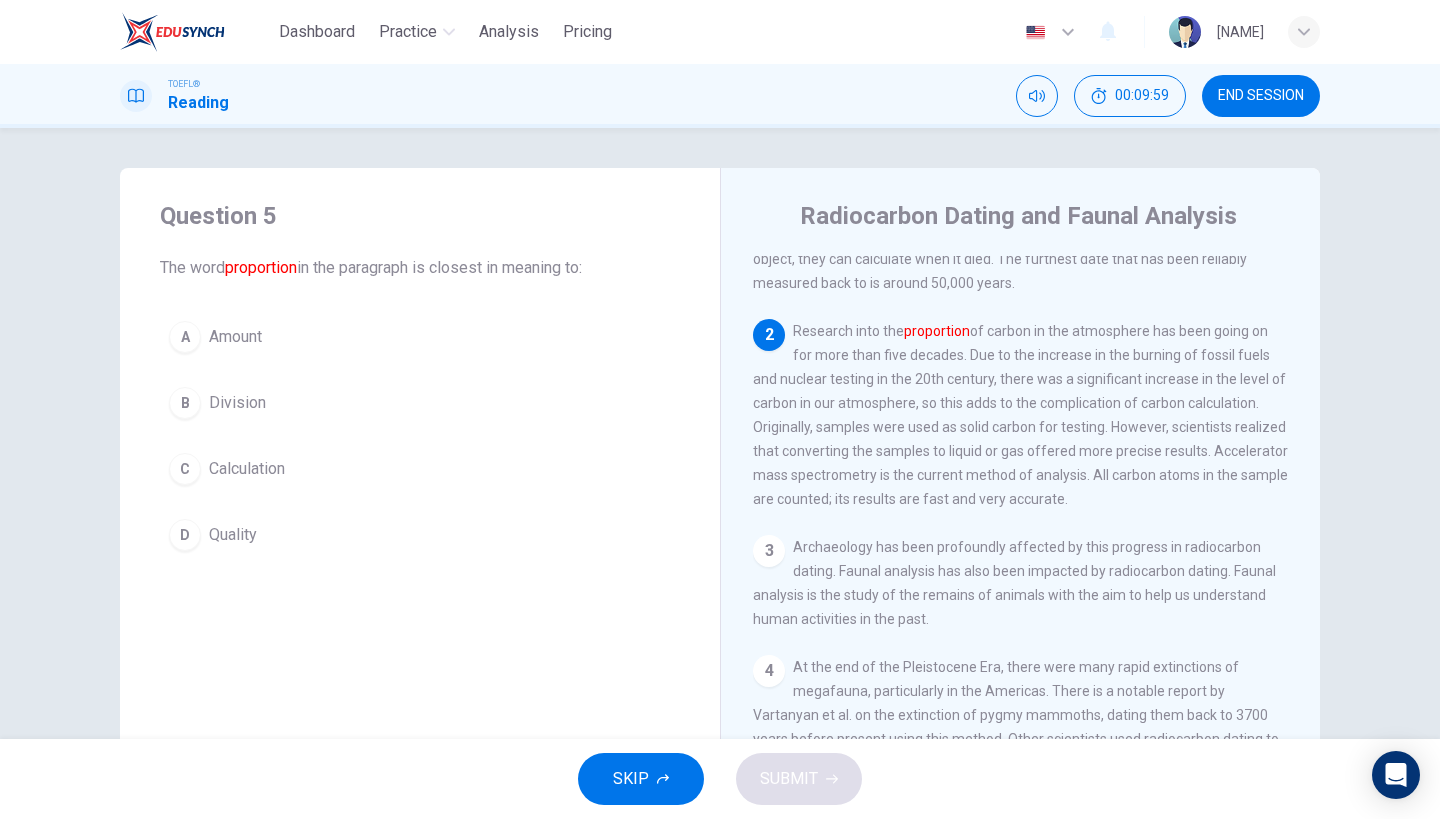 scroll, scrollTop: 264, scrollLeft: 0, axis: vertical 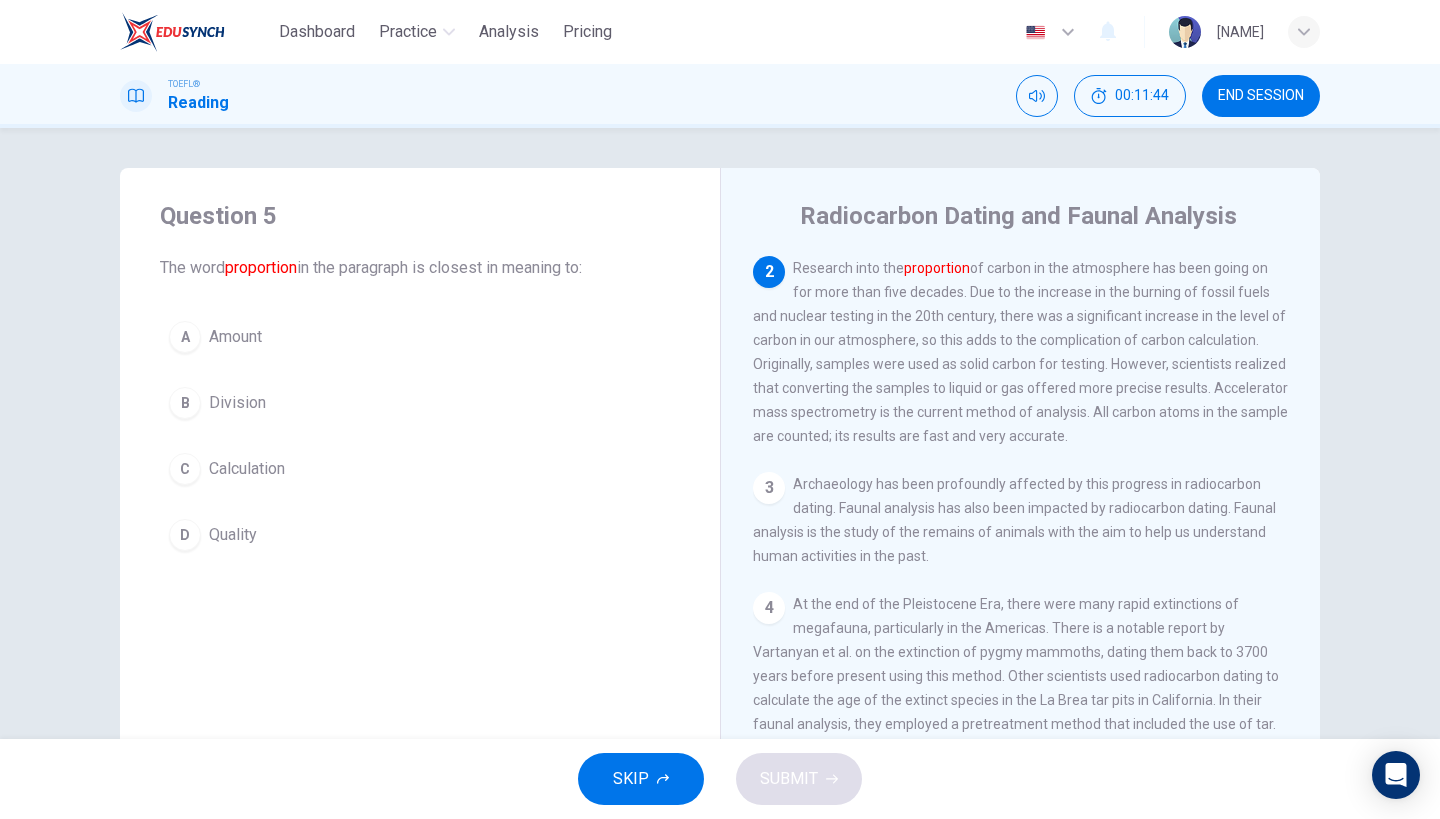 click on "A Amount" at bounding box center [420, 337] 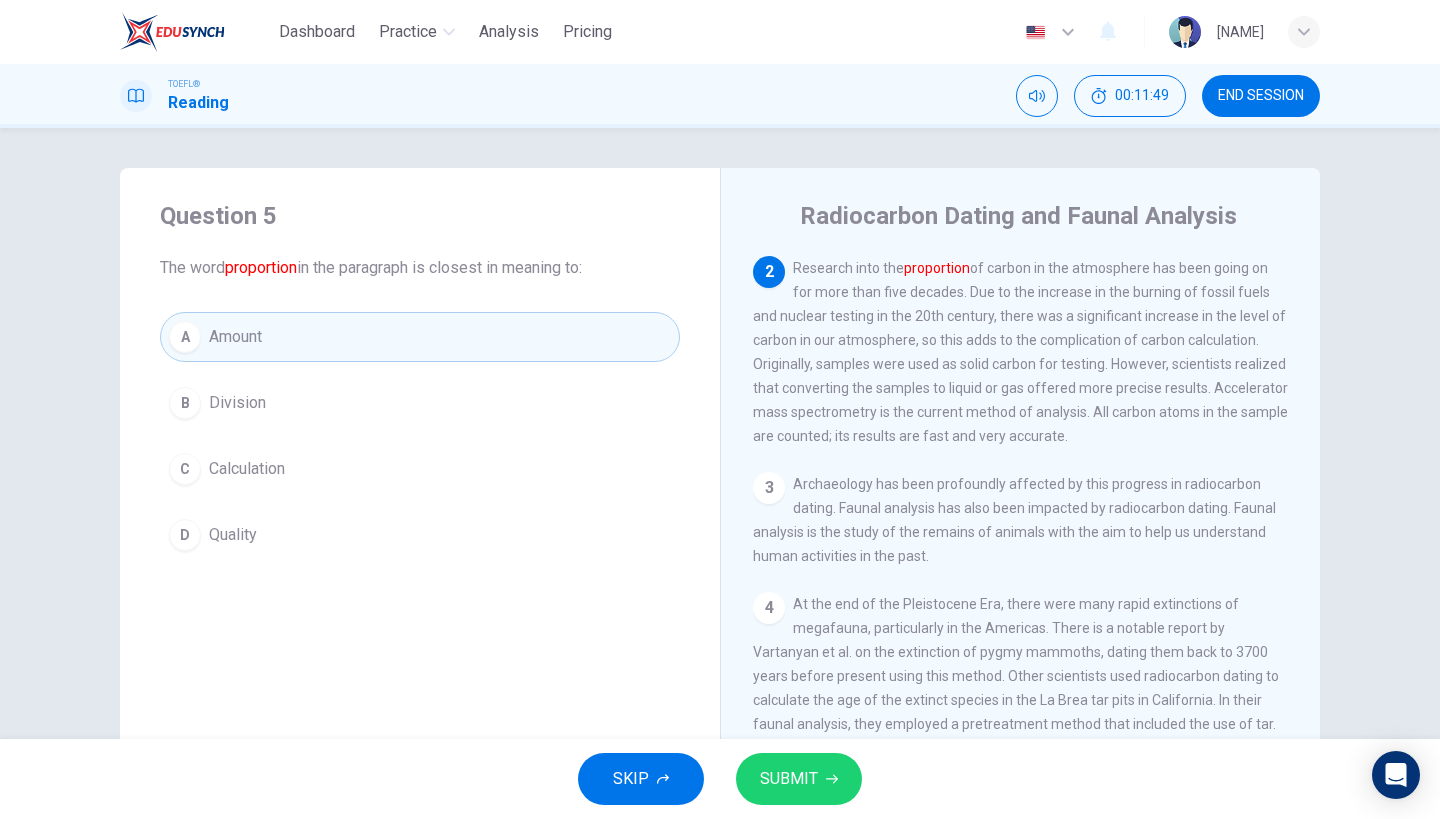click on "SUBMIT" at bounding box center (789, 779) 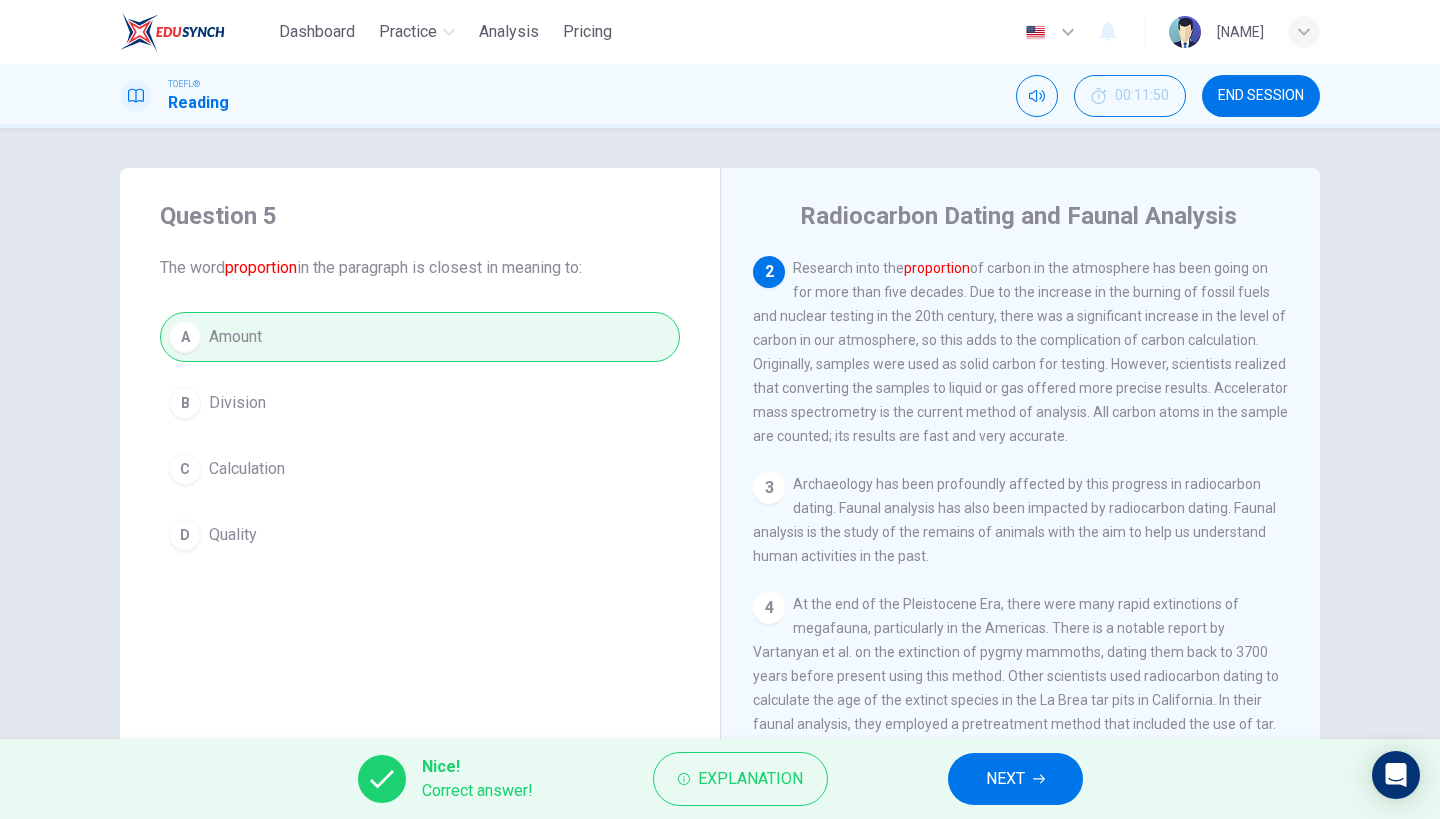 click on "NEXT" at bounding box center (1005, 779) 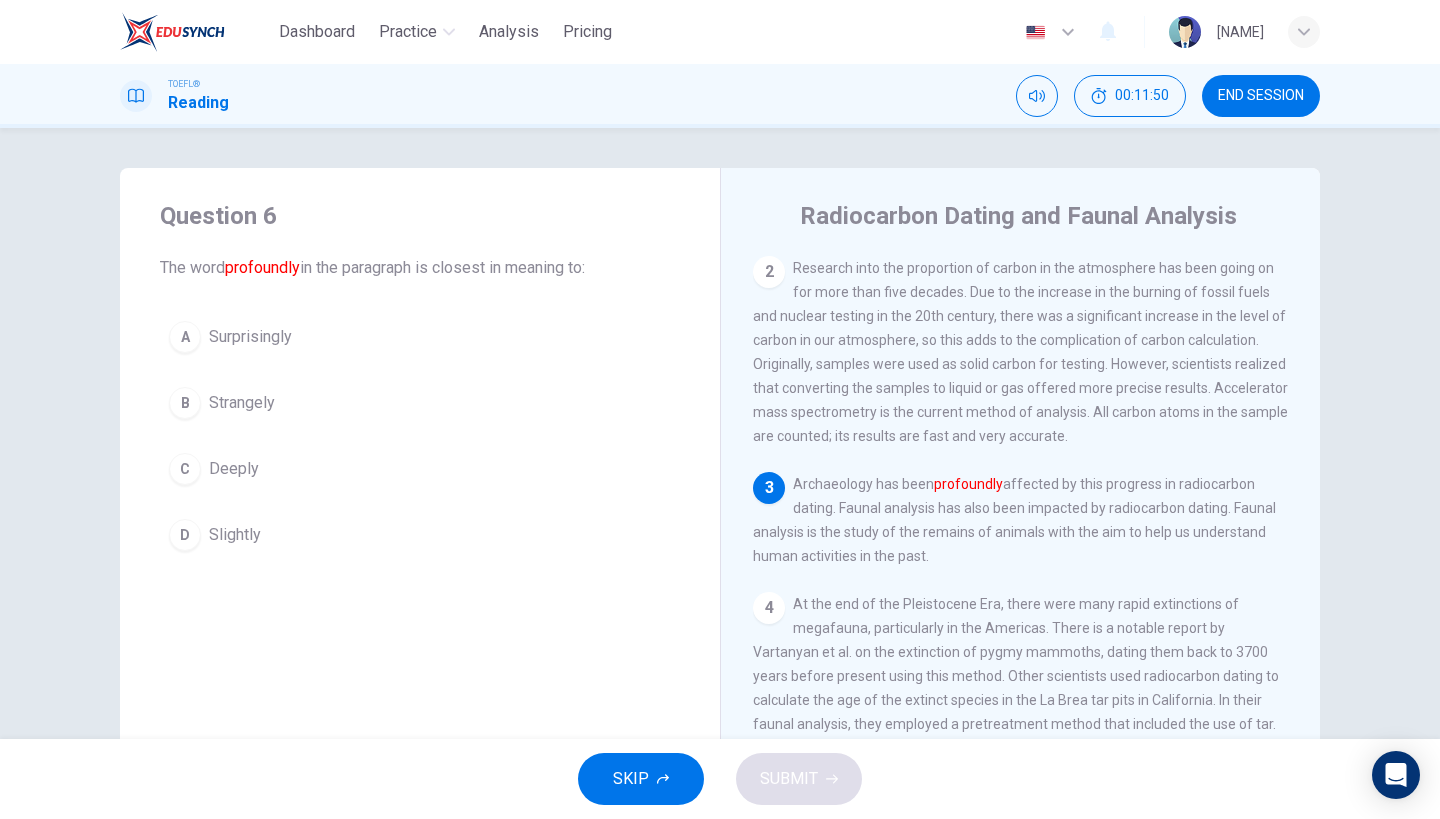 scroll, scrollTop: 480, scrollLeft: 0, axis: vertical 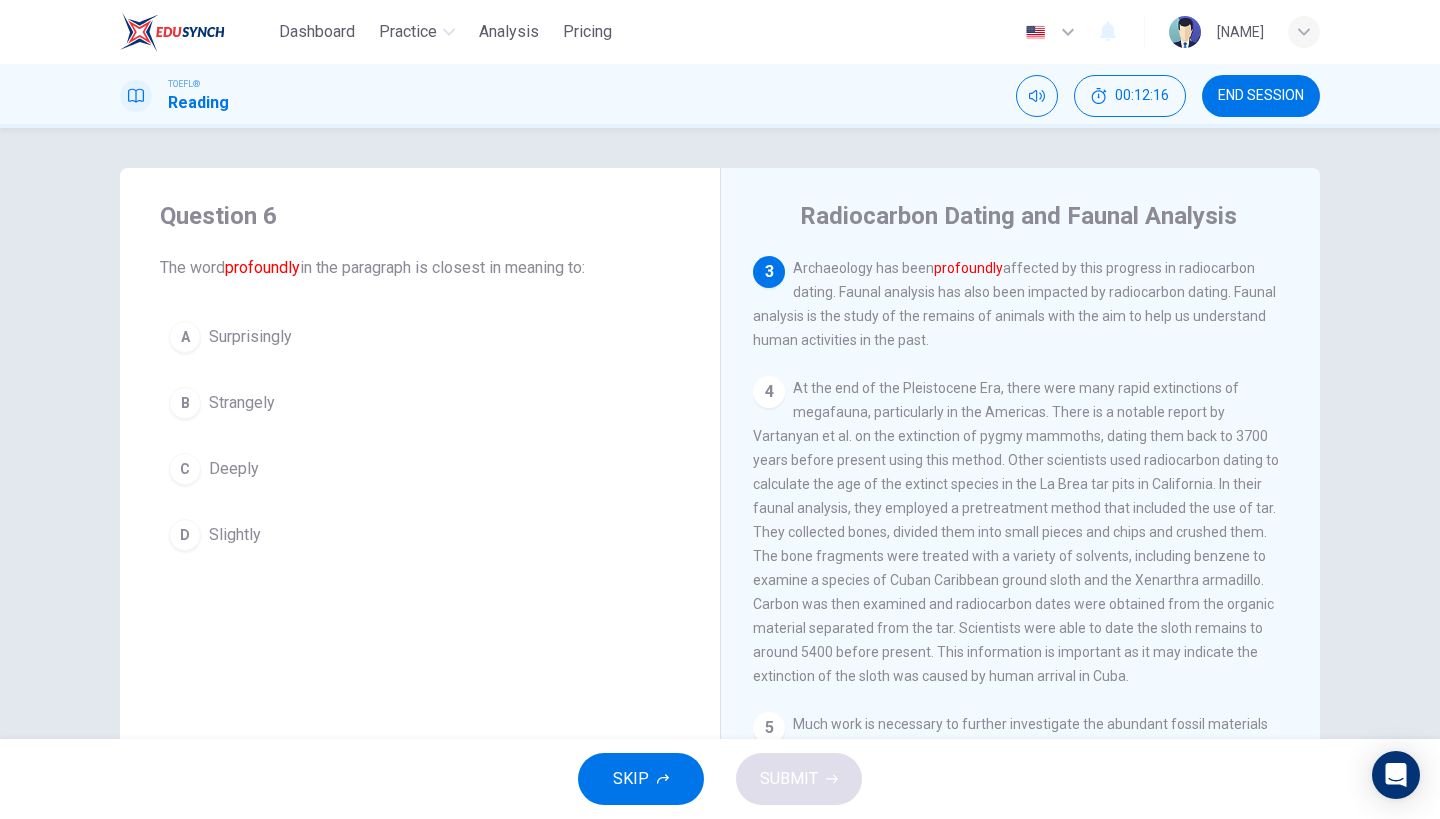 click on "A Surprisingly" at bounding box center [420, 337] 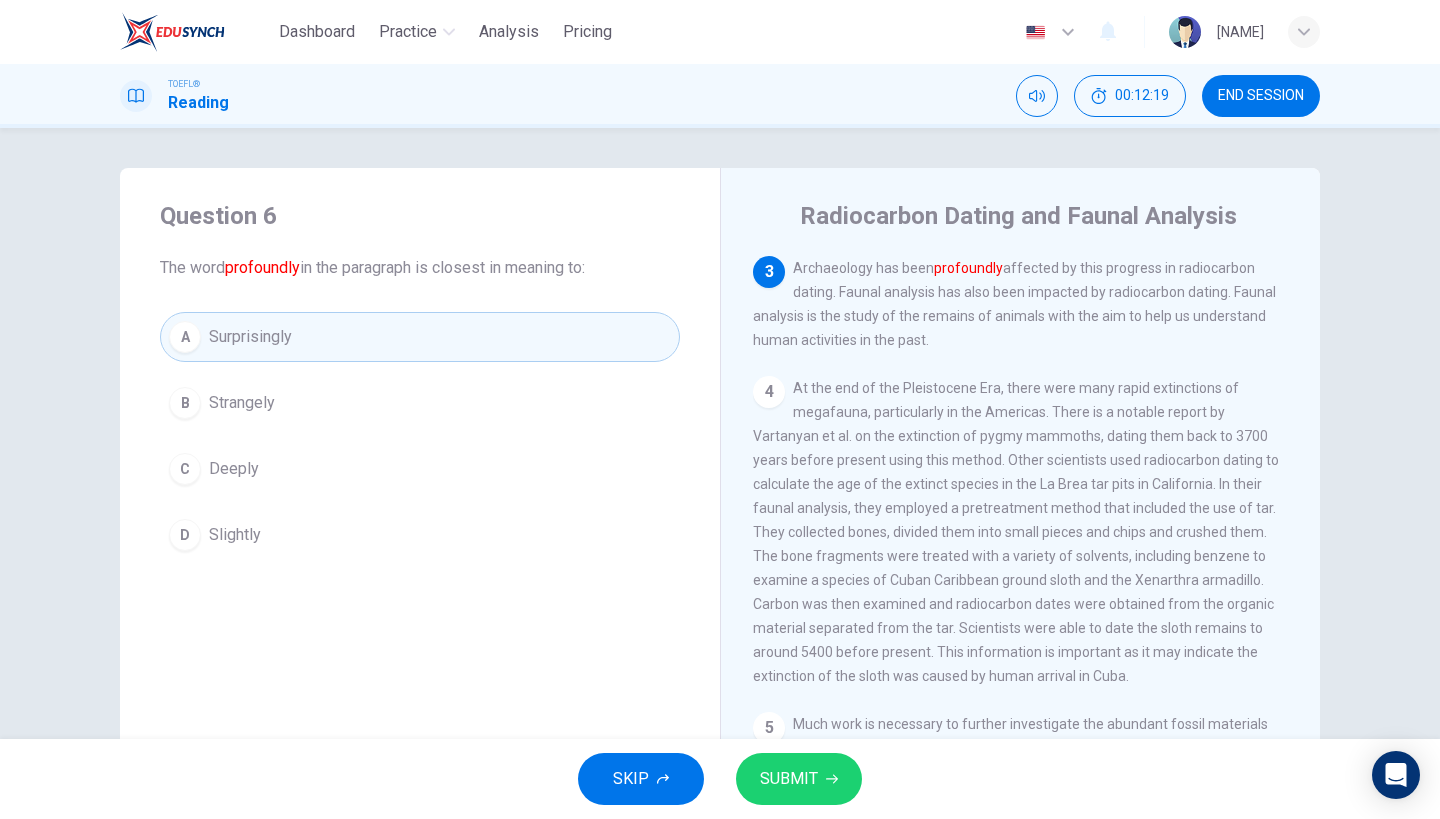 click on "SUBMIT" at bounding box center (789, 779) 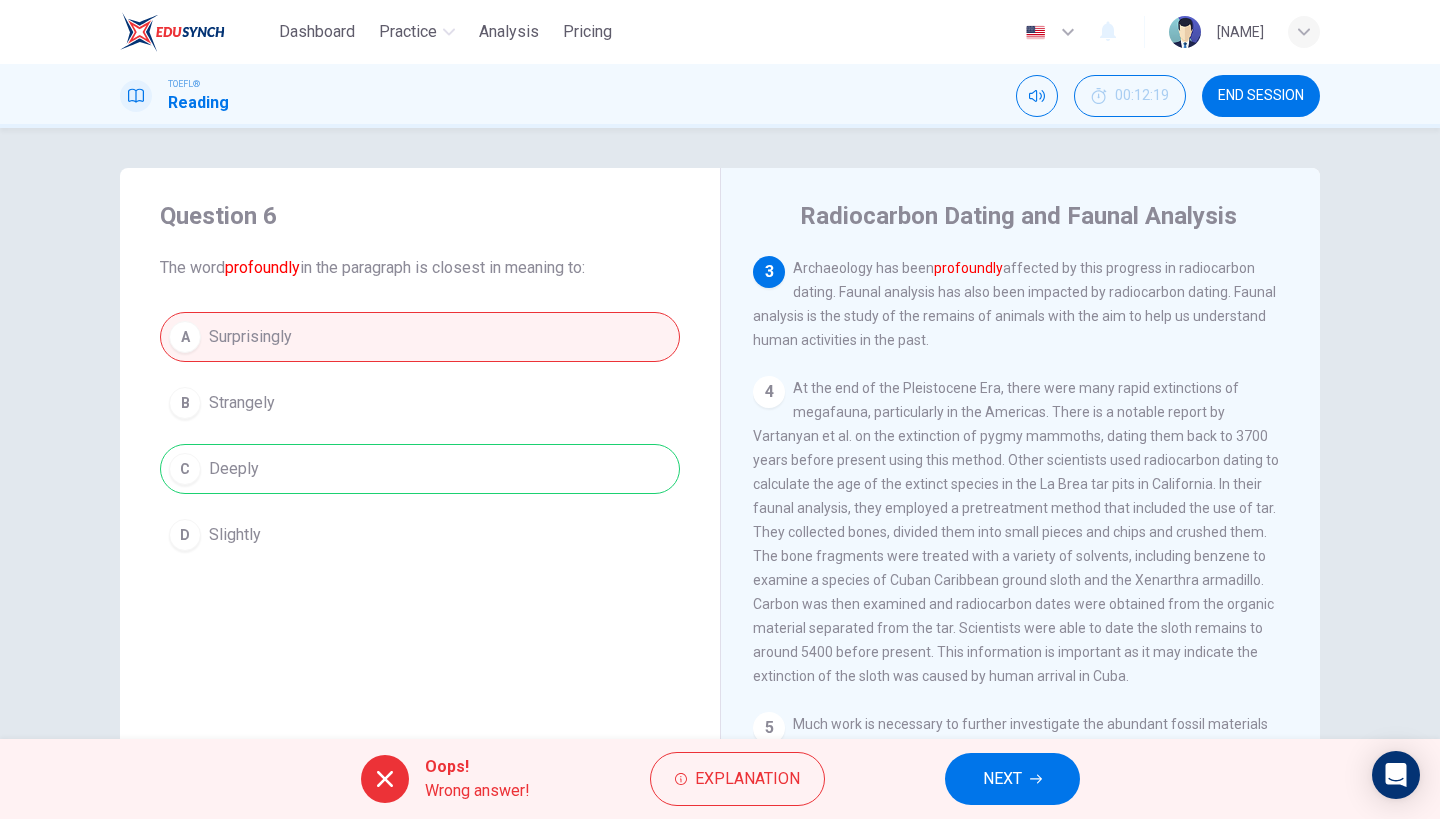 click on "NEXT" at bounding box center (1002, 779) 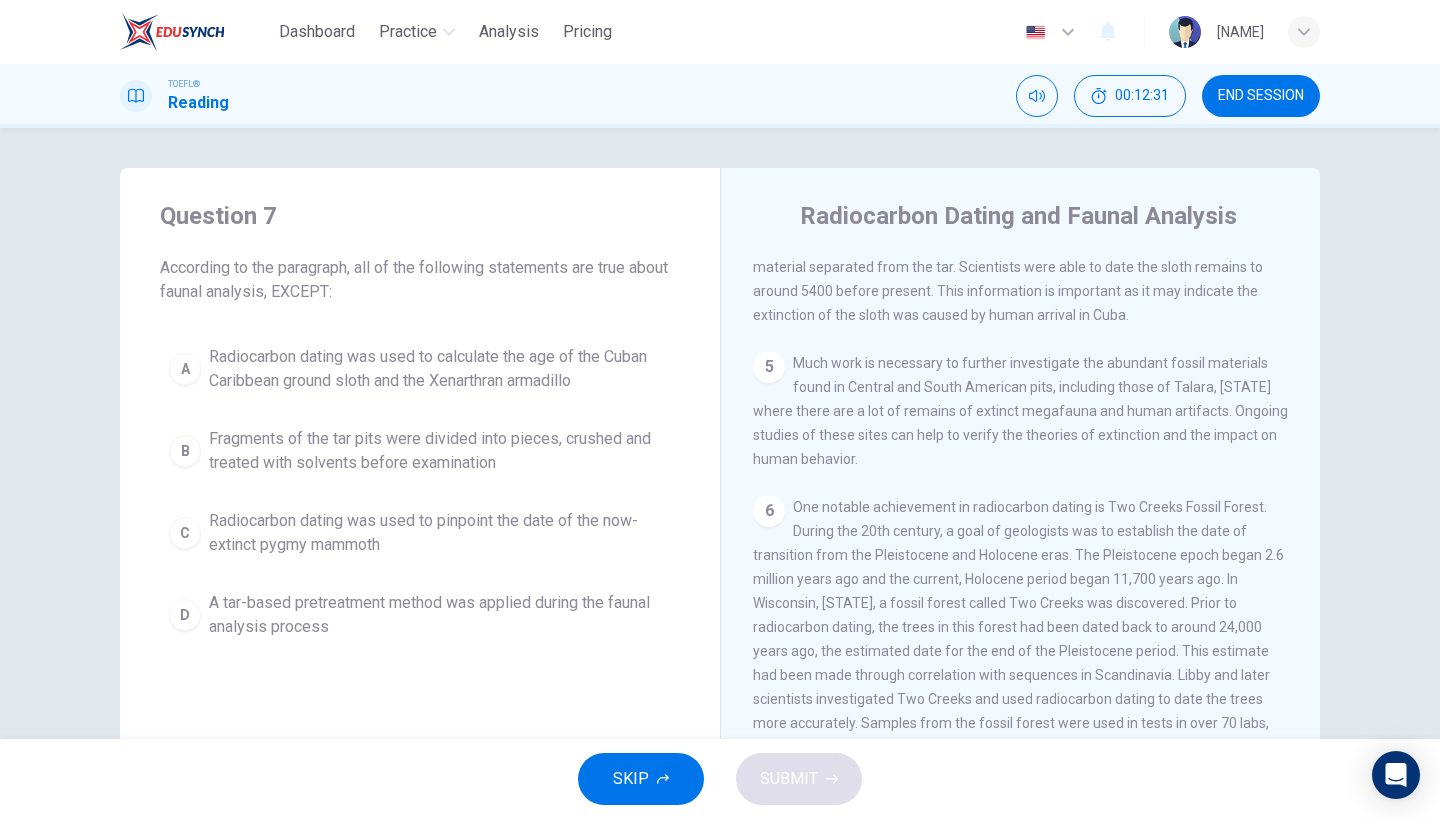scroll, scrollTop: 841, scrollLeft: 0, axis: vertical 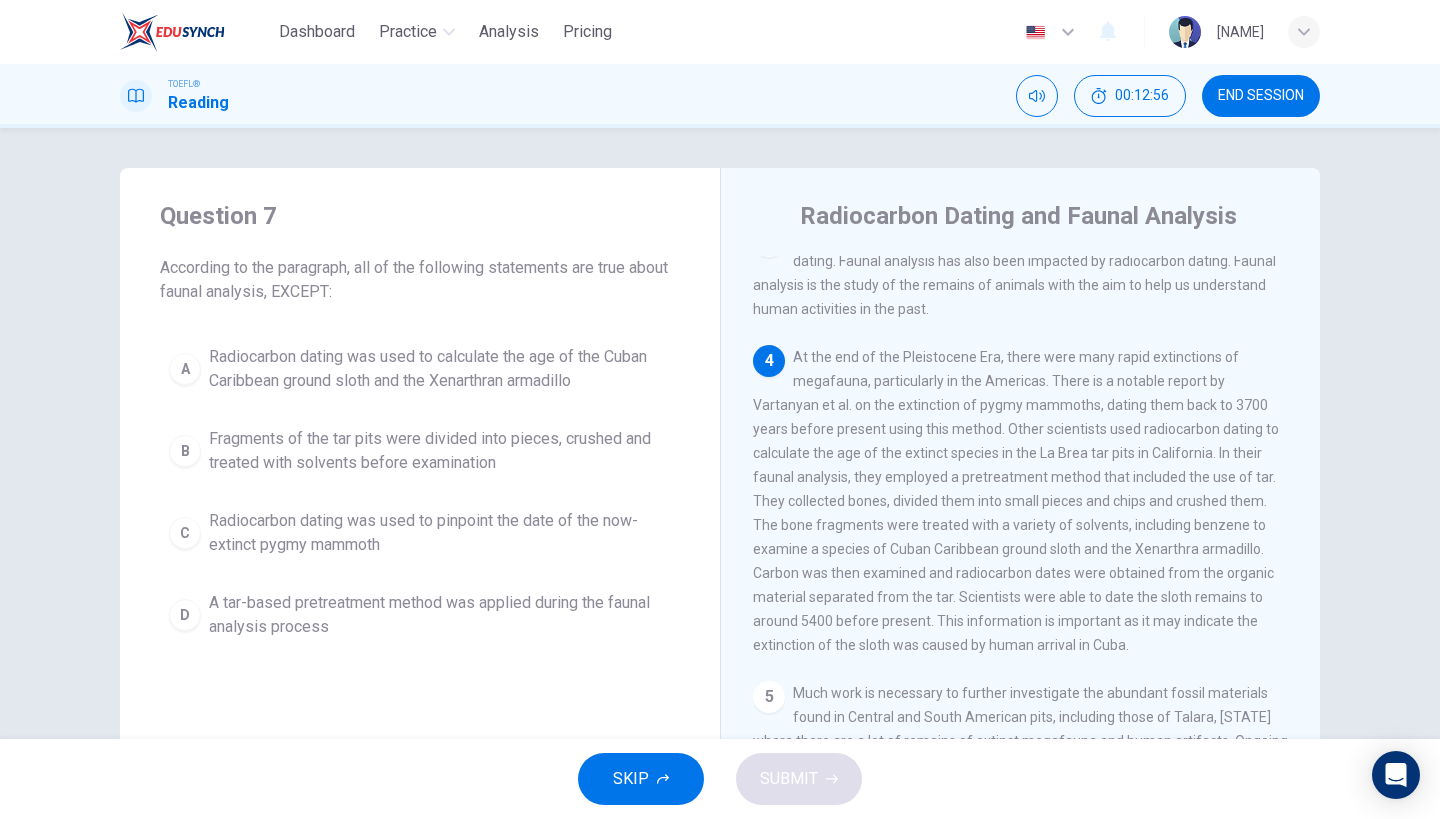click on "Archaeology has been profoundly affected by this progress in radiocarbon dating. Faunal analysis has also been impacted by radiocarbon dating. Faunal analysis is the study of the remains of animals with the aim to help us understand human activities in the past." at bounding box center [1014, 273] 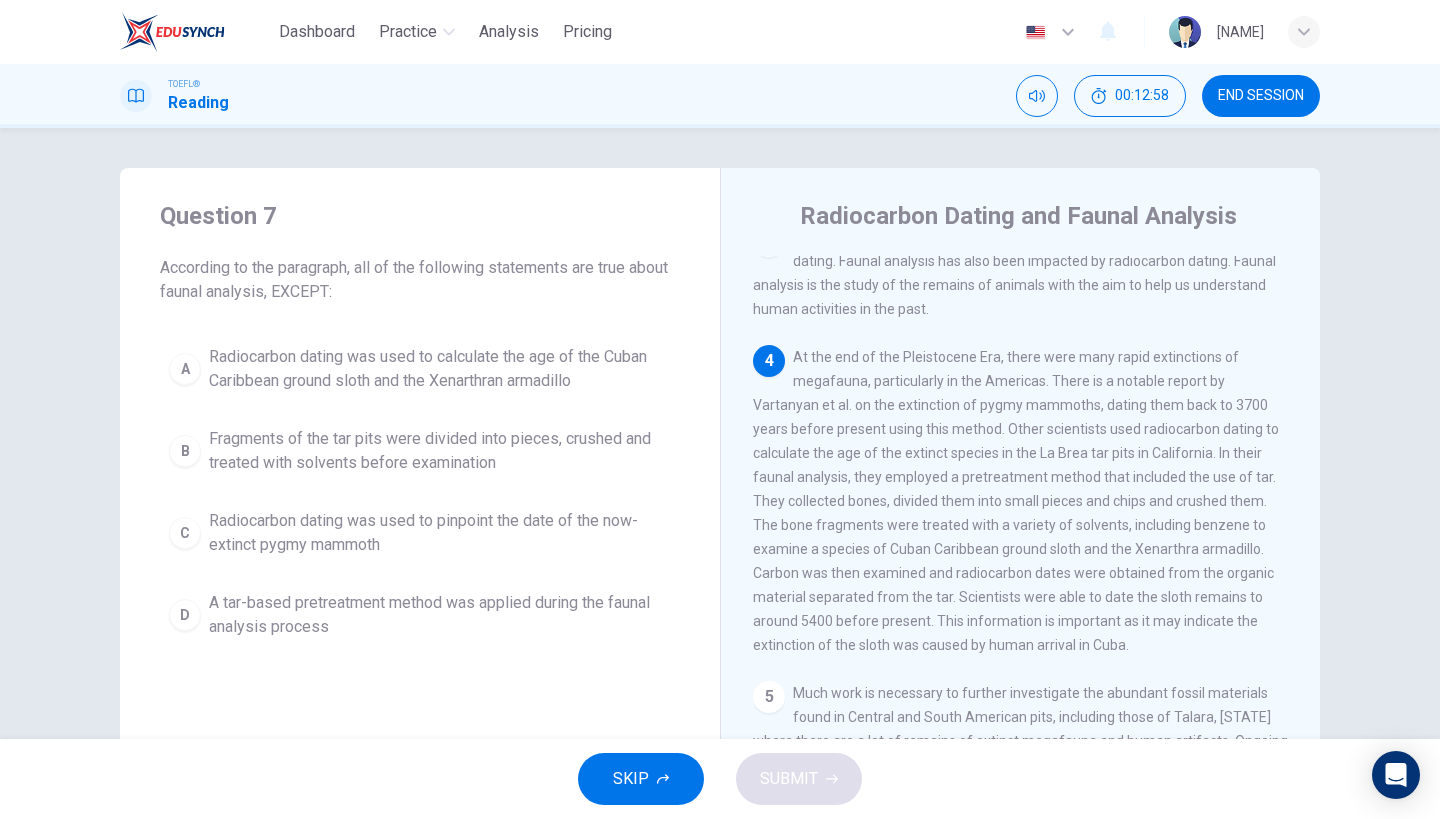 click on "4 At the end of the Pleistocene Era, there were many rapid extinctions of megafauna, particularly in the Americas. There is a notable report by Vartanyan et al. on the extinction of pygmy mammoths, dating them back to 3700 years before present using this method. Other scientists used radiocarbon dating to calculate the age of the extinct species in the La Brea tar pits in California. In their faunal analysis, they employed a pretreatment method that included the use of tar. They collected bones, divided them into small pieces and chips and crushed them. The bone fragments were treated with a variety of solvents, including benzene to examine a species of Cuban Caribbean ground sloth and the Xenarthra armadillo. Carbon was then examined and radiocarbon dates were obtained from the organic material separated from the tar. Scientists were able to date the sloth remains to around 5400 before present. This information is important as it may indicate the extinction of the sloth was caused by human arrival in Cuba." at bounding box center (1021, 501) 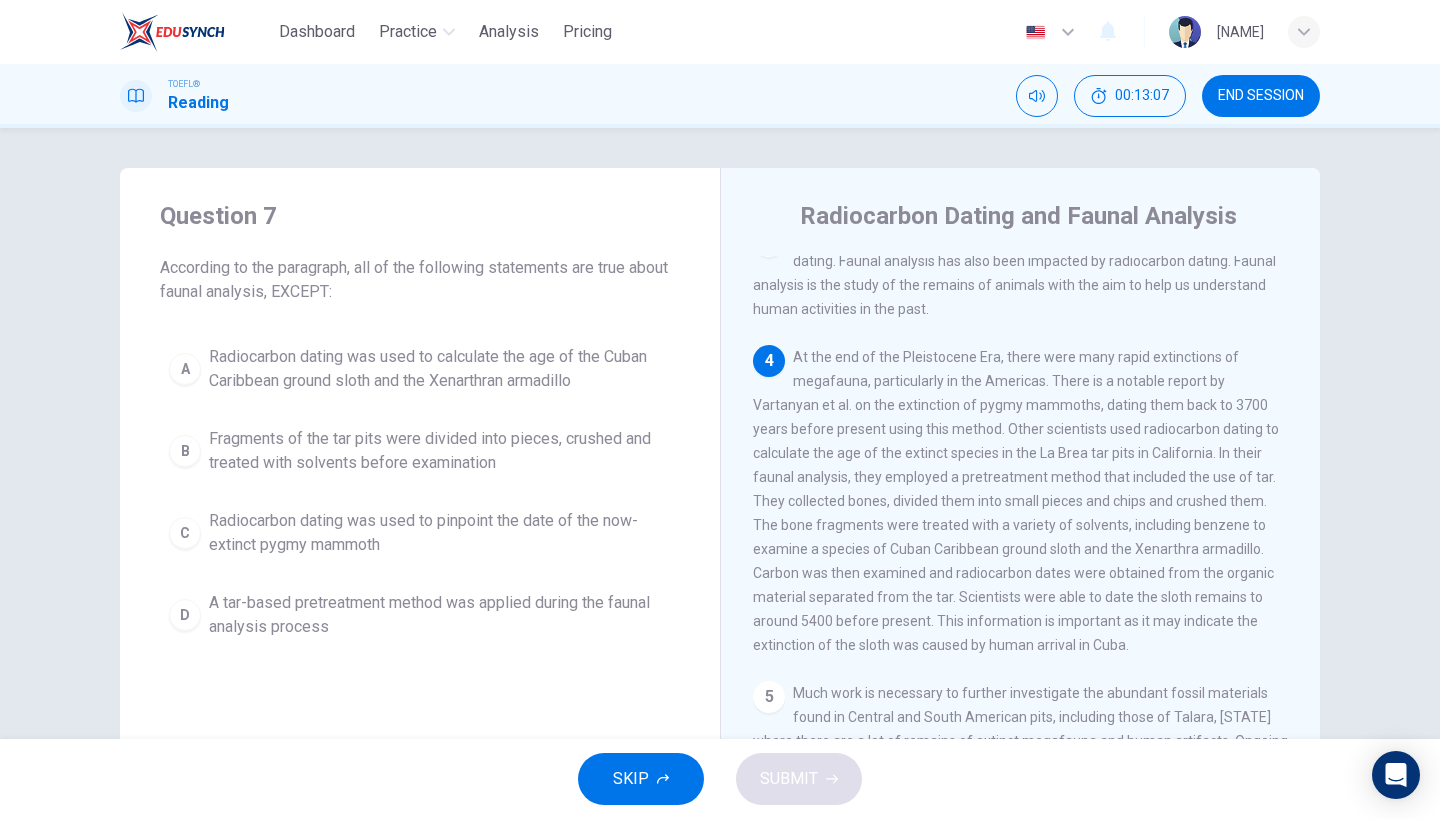 click on "At the end of the Pleistocene Era, there were many rapid extinctions of megafauna, particularly in the Americas. There is a notable report by Vartanyan et al. on the extinction of pygmy mammoths, dating them back to 3700 years before present using this method. Other scientists used radiocarbon dating to calculate the age of the extinct species in the La Brea tar pits in California. In their faunal analysis, they employed a pretreatment method that included the use of tar. They collected bones, divided them into small pieces and chips and crushed them. The bone fragments were treated with a variety of solvents, including benzene to examine a species of Cuban Caribbean ground sloth and the Xenarthra armadillo. Carbon was then examined and radiocarbon dates were obtained from the organic material separated from the tar. Scientists were able to date the sloth remains to around 5400 before present. This information is important as it may indicate the extinction of the sloth was caused by human arrival in Cuba." at bounding box center [1016, 501] 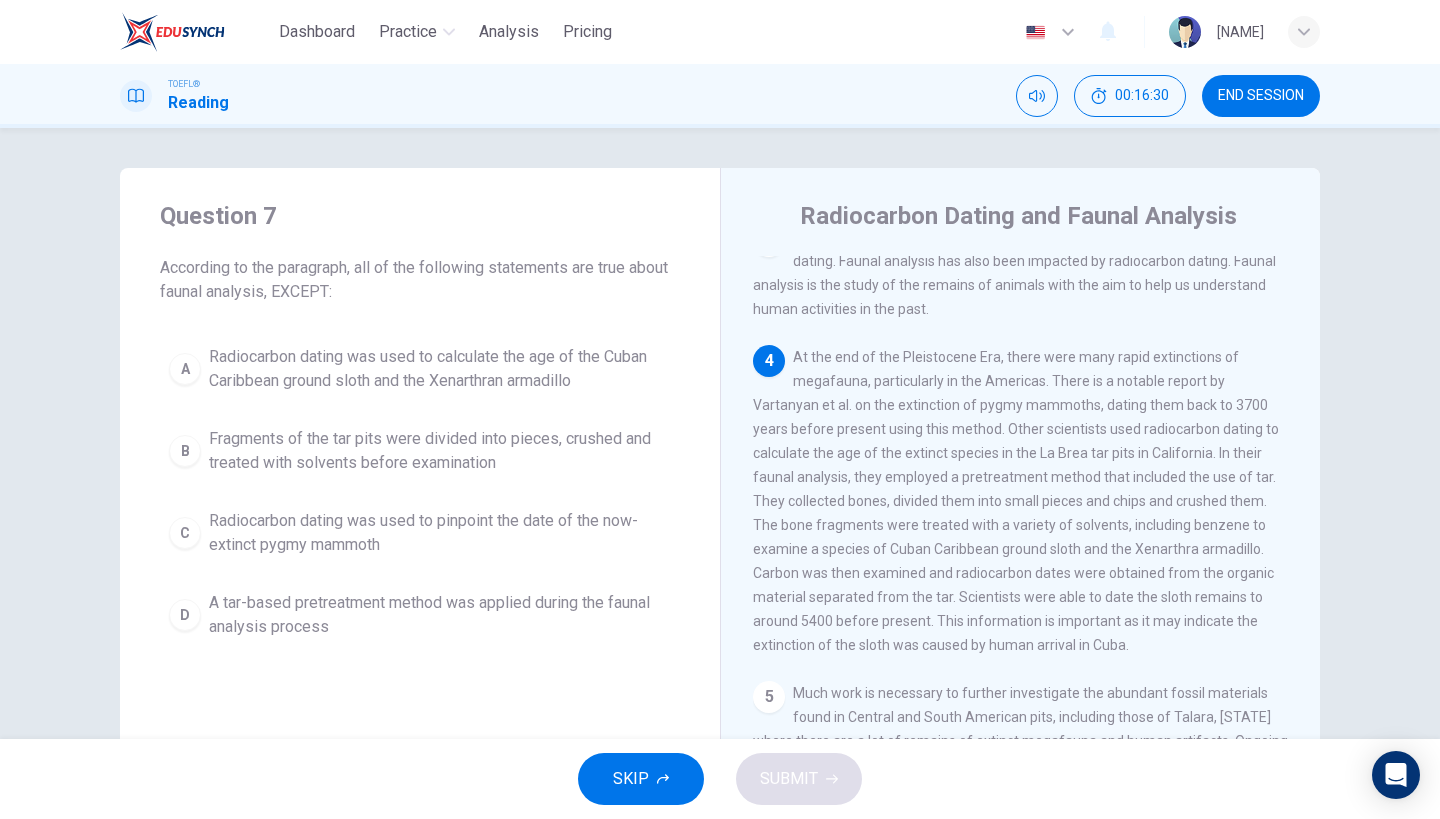 click on "Radiocarbon dating was used to calculate the age of the Cuban Caribbean ground sloth and the Xenarthran armadillo" at bounding box center [440, 369] 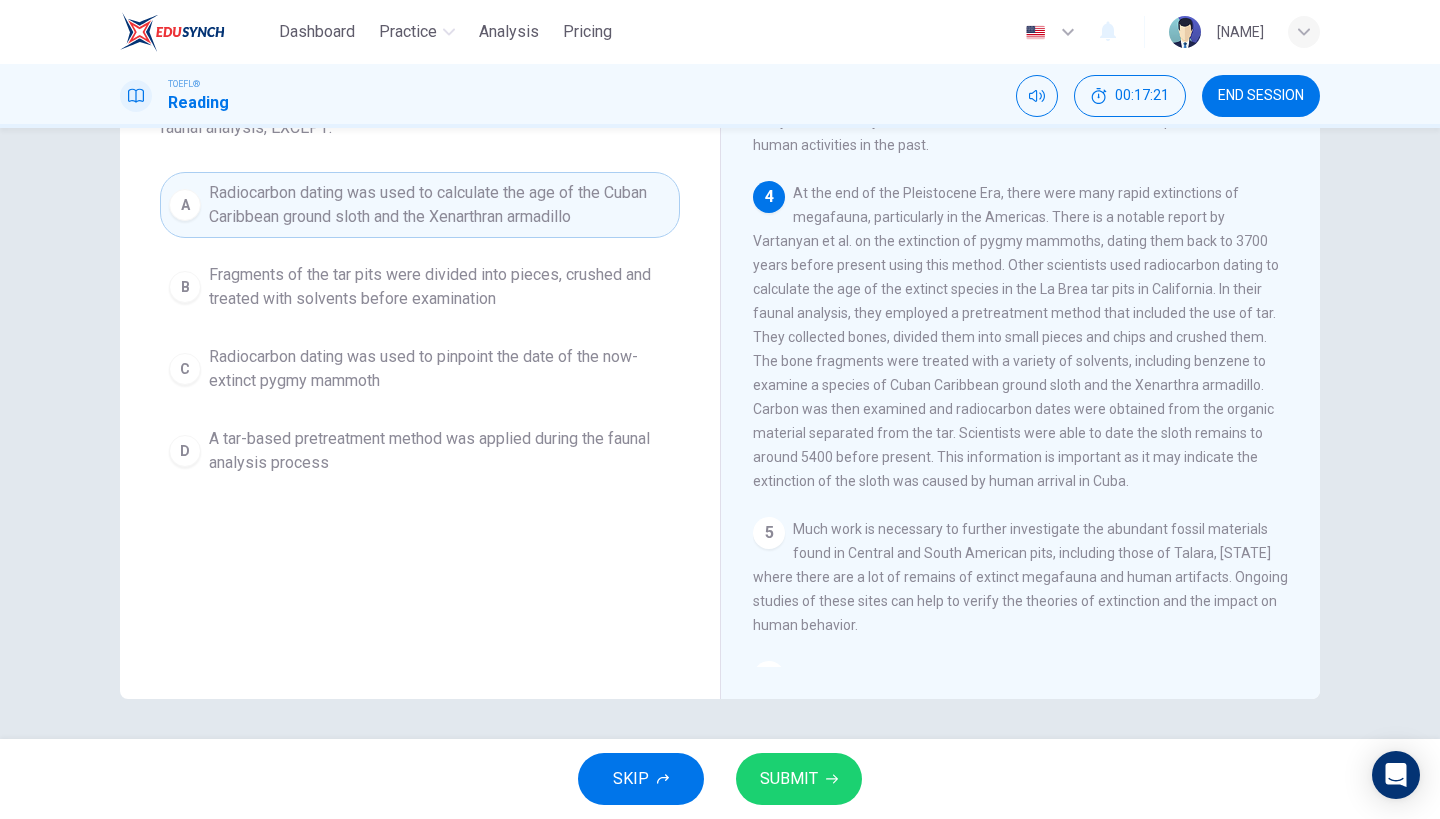 scroll, scrollTop: 164, scrollLeft: 0, axis: vertical 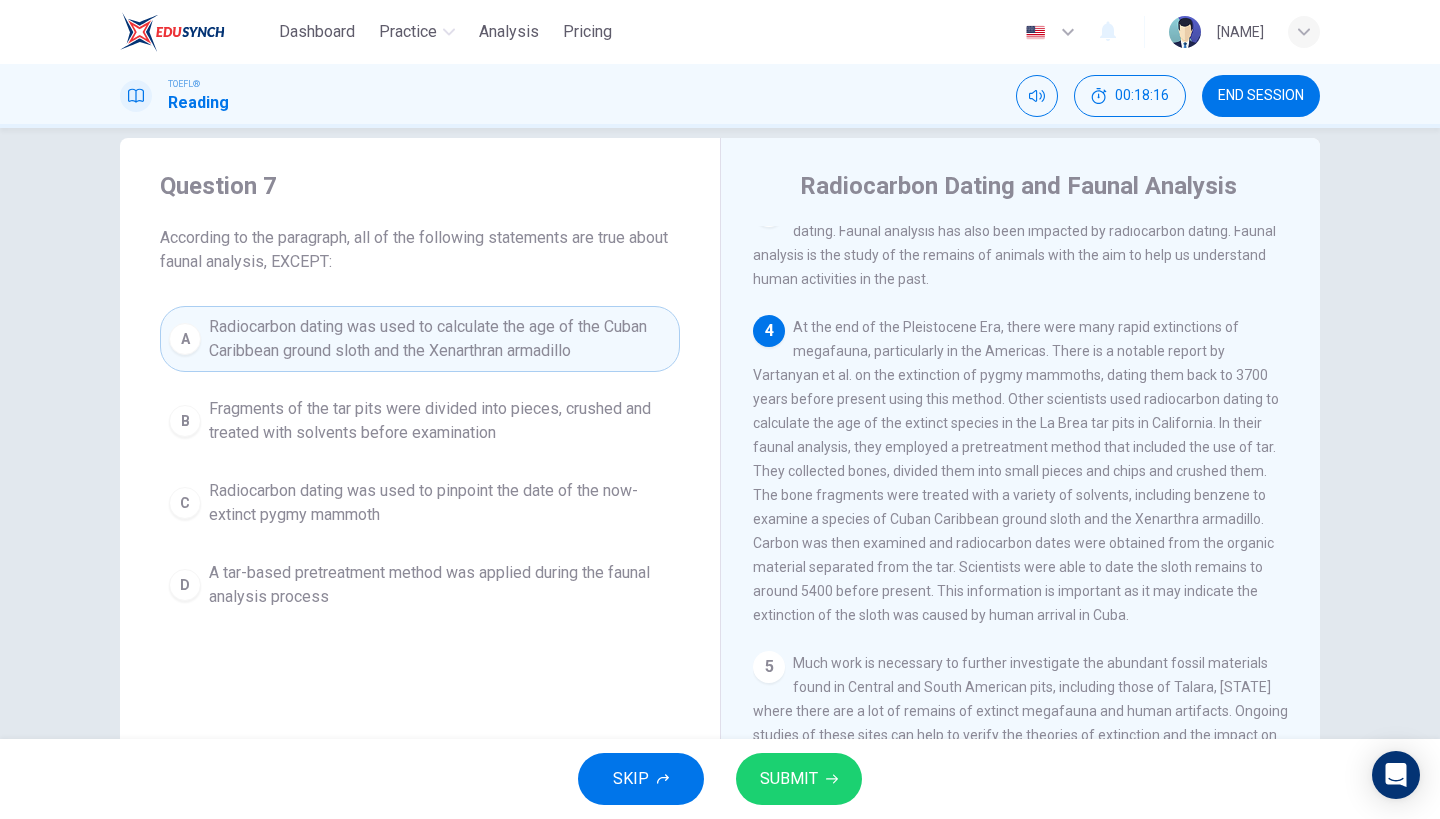 click on "1 The method of Radiocarbon dating was invented in the late 1940s by [FIRST] [LAST]. It is a method to determine the age of an object by using radiocarbon properties. This method of dating relies on the fact that radiocarbon is created in the atmosphere by the interaction of nitrogen and cosmic rays. When combined with oxygen, carbon dioxide is produced. CO2 enters plants through photosynthesis; animals and human incorporate carbon when they eat plants. After the death of a plant or animal, the rate of carbon begins to decline - this is called the radioactive decay of carbon. When analysts measure the amount of carbon in this decayed object, they can calculate when it died. The furthest date that has been reliably measured back to is around 50,000 years. 2 3 4 5 6" at bounding box center [1034, 513] 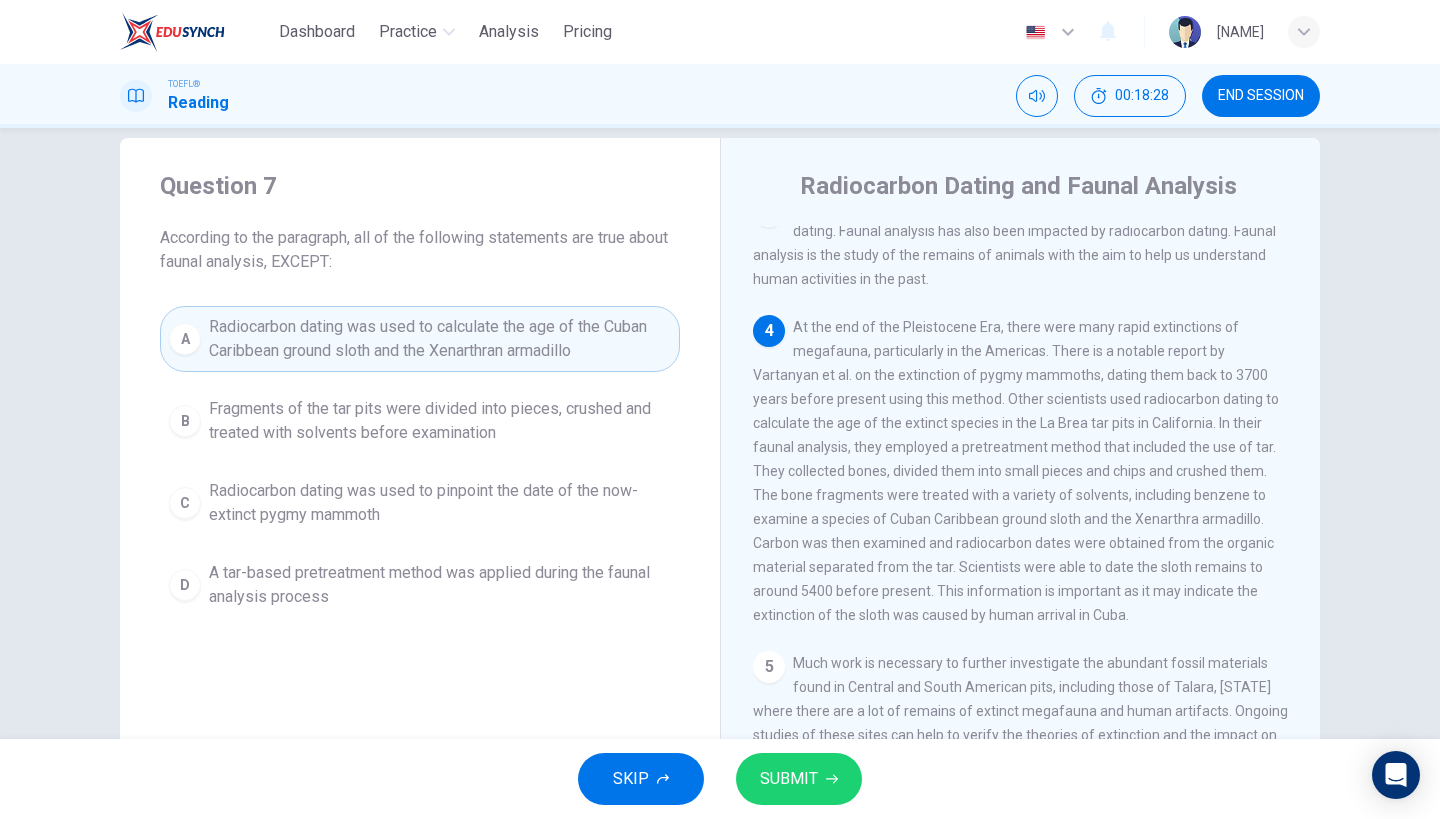 click on "4 At the end of the Pleistocene Era, there were many rapid extinctions of megafauna, particularly in the Americas. There is a notable report by Vartanyan et al. on the extinction of pygmy mammoths, dating them back to 3700 years before present using this method. Other scientists used radiocarbon dating to calculate the age of the extinct species in the La Brea tar pits in California. In their faunal analysis, they employed a pretreatment method that included the use of tar. They collected bones, divided them into small pieces and chips and crushed them. The bone fragments were treated with a variety of solvents, including benzene to examine a species of Cuban Caribbean ground sloth and the Xenarthra armadillo. Carbon was then examined and radiocarbon dates were obtained from the organic material separated from the tar. Scientists were able to date the sloth remains to around 5400 before present. This information is important as it may indicate the extinction of the sloth was caused by human arrival in Cuba." at bounding box center [1021, 471] 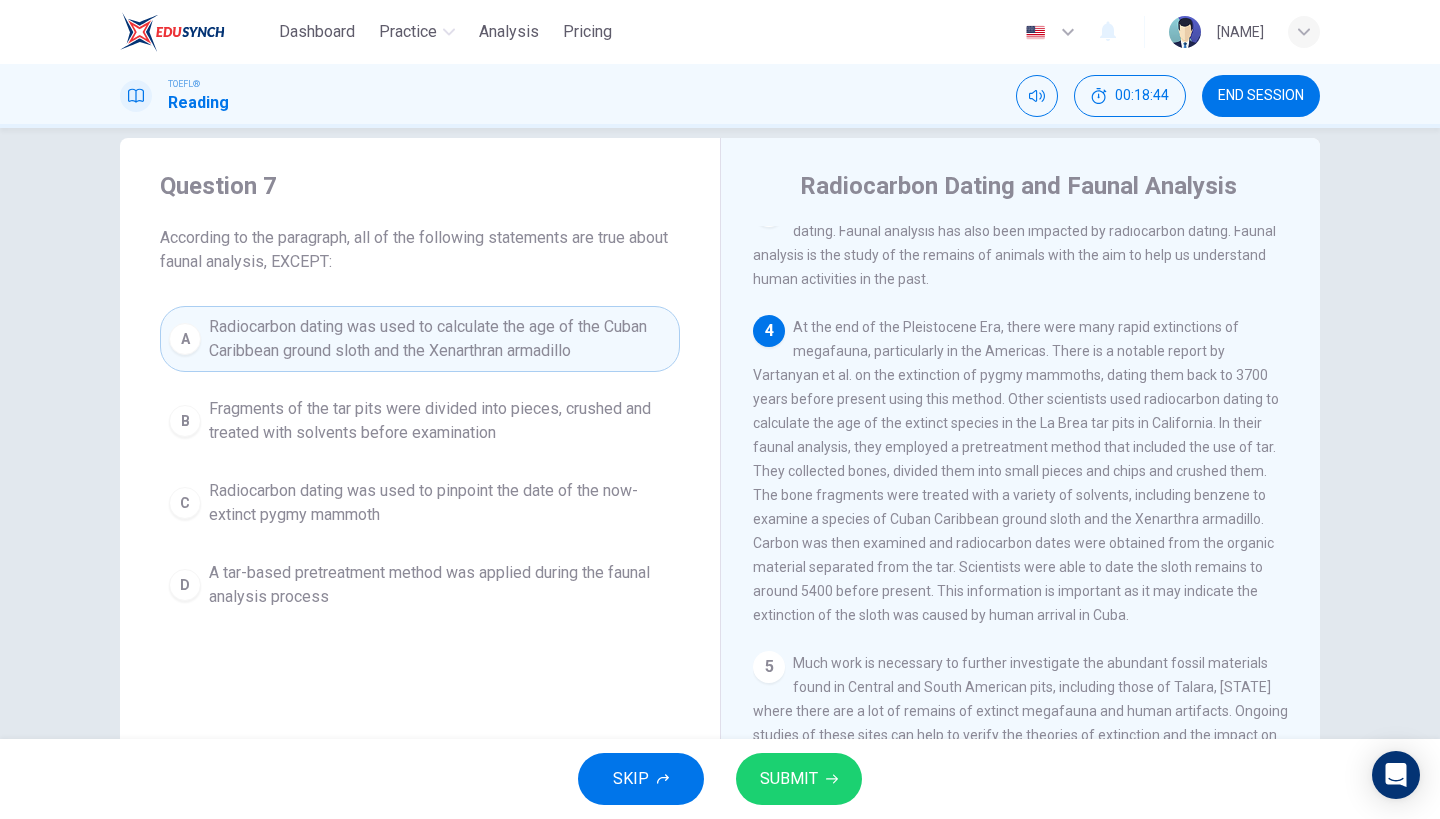 click on "Fragments of the tar pits were divided into pieces, crushed and treated with solvents before examination" at bounding box center [440, 421] 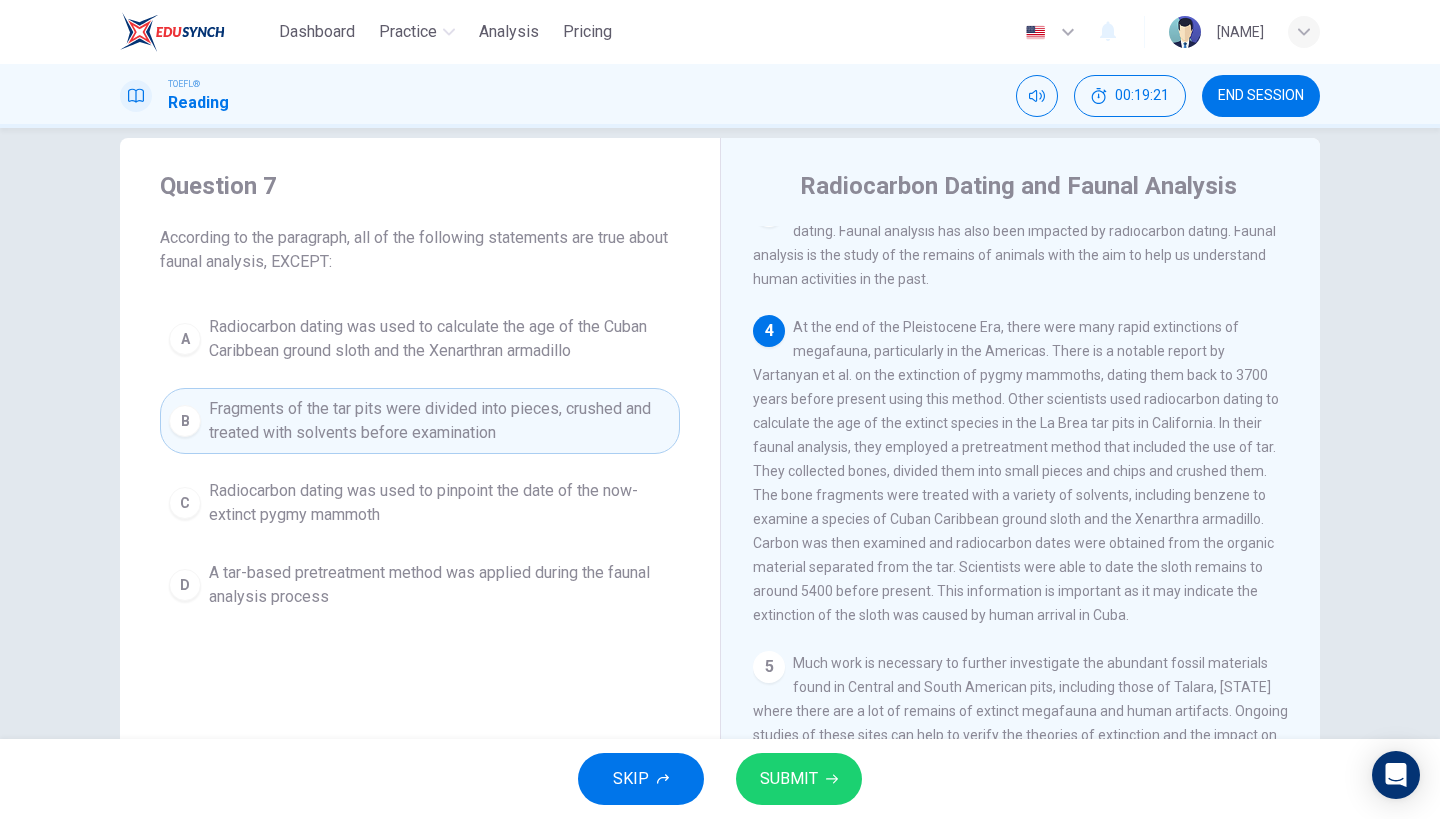 click on "At the end of the Pleistocene Era, there were many rapid extinctions of megafauna, particularly in the Americas. There is a notable report by Vartanyan et al. on the extinction of pygmy mammoths, dating them back to 3700 years before present using this method. Other scientists used radiocarbon dating to calculate the age of the extinct species in the La Brea tar pits in California. In their faunal analysis, they employed a pretreatment method that included the use of tar. They collected bones, divided them into small pieces and chips and crushed them. The bone fragments were treated with a variety of solvents, including benzene to examine a species of Cuban Caribbean ground sloth and the Xenarthra armadillo. Carbon was then examined and radiocarbon dates were obtained from the organic material separated from the tar. Scientists were able to date the sloth remains to around 5400 before present. This information is important as it may indicate the extinction of the sloth was caused by human arrival in Cuba." at bounding box center (1016, 471) 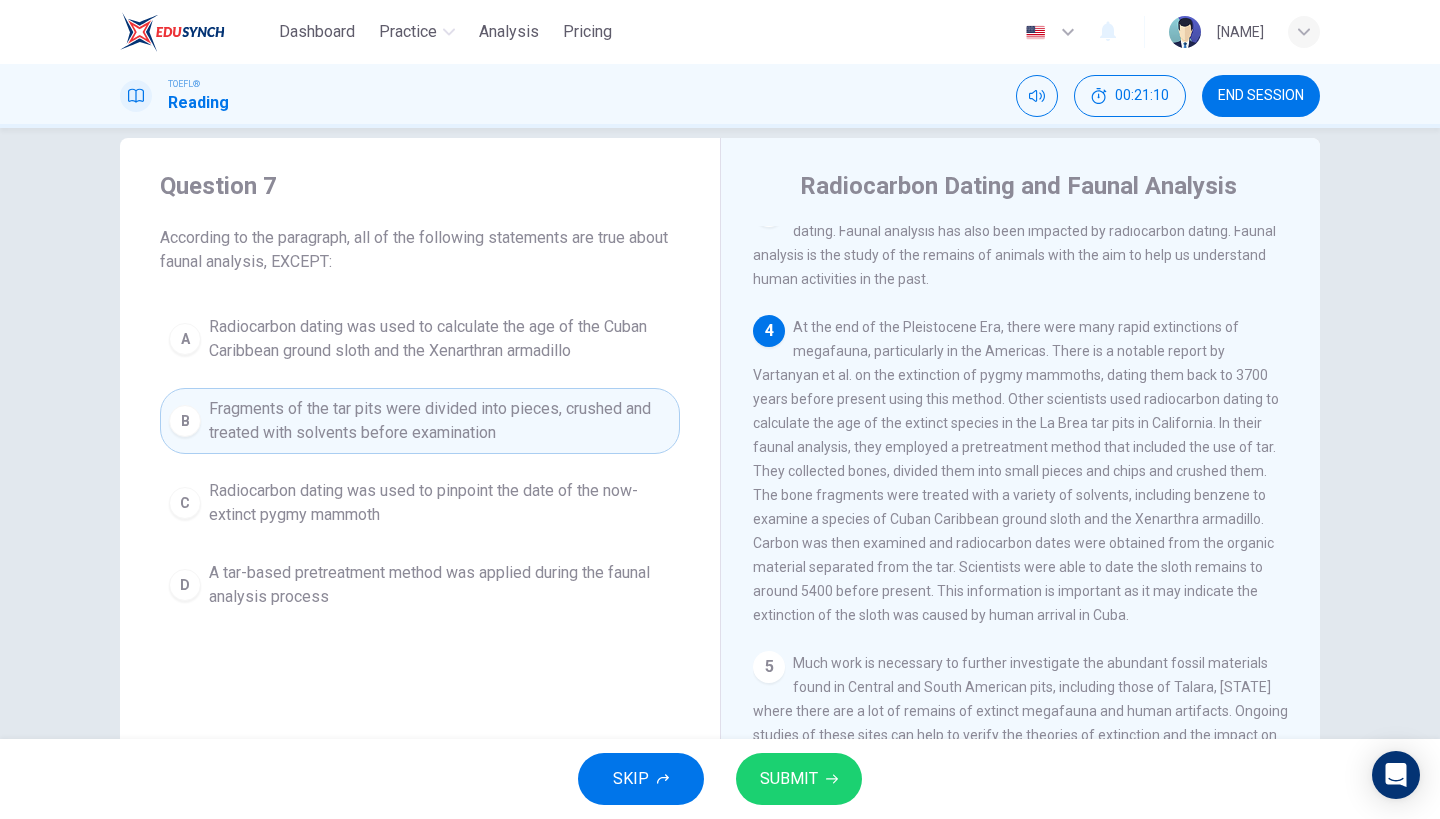 click on "At the end of the Pleistocene Era, there were many rapid extinctions of megafauna, particularly in the Americas. There is a notable report by Vartanyan et al. on the extinction of pygmy mammoths, dating them back to 3700 years before present using this method. Other scientists used radiocarbon dating to calculate the age of the extinct species in the La Brea tar pits in California. In their faunal analysis, they employed a pretreatment method that included the use of tar. They collected bones, divided them into small pieces and chips and crushed them. The bone fragments were treated with a variety of solvents, including benzene to examine a species of Cuban Caribbean ground sloth and the Xenarthra armadillo. Carbon was then examined and radiocarbon dates were obtained from the organic material separated from the tar. Scientists were able to date the sloth remains to around 5400 before present. This information is important as it may indicate the extinction of the sloth was caused by human arrival in Cuba." at bounding box center (1016, 471) 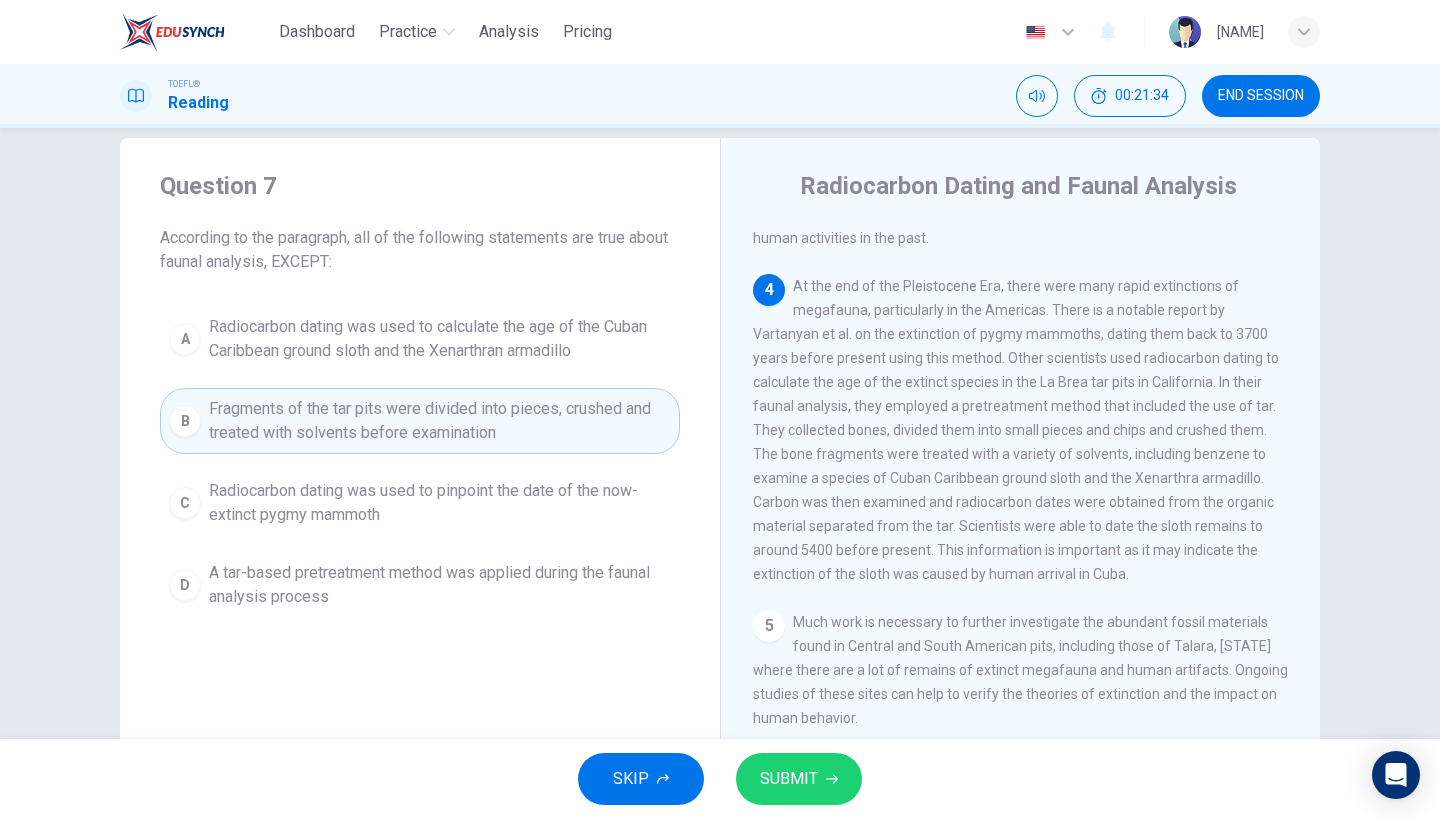 scroll, scrollTop: 557, scrollLeft: 0, axis: vertical 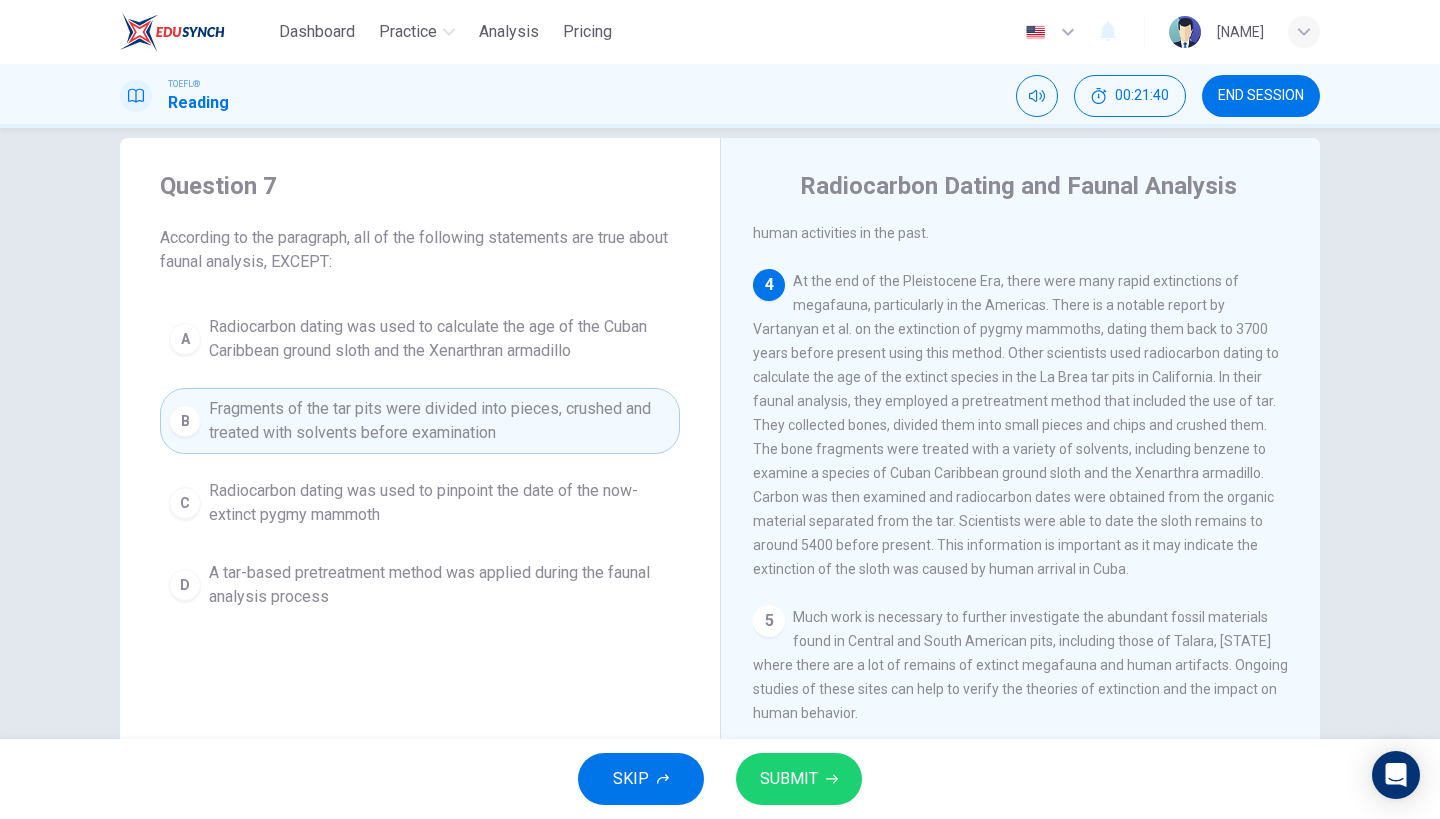 click on "SUBMIT" at bounding box center [789, 779] 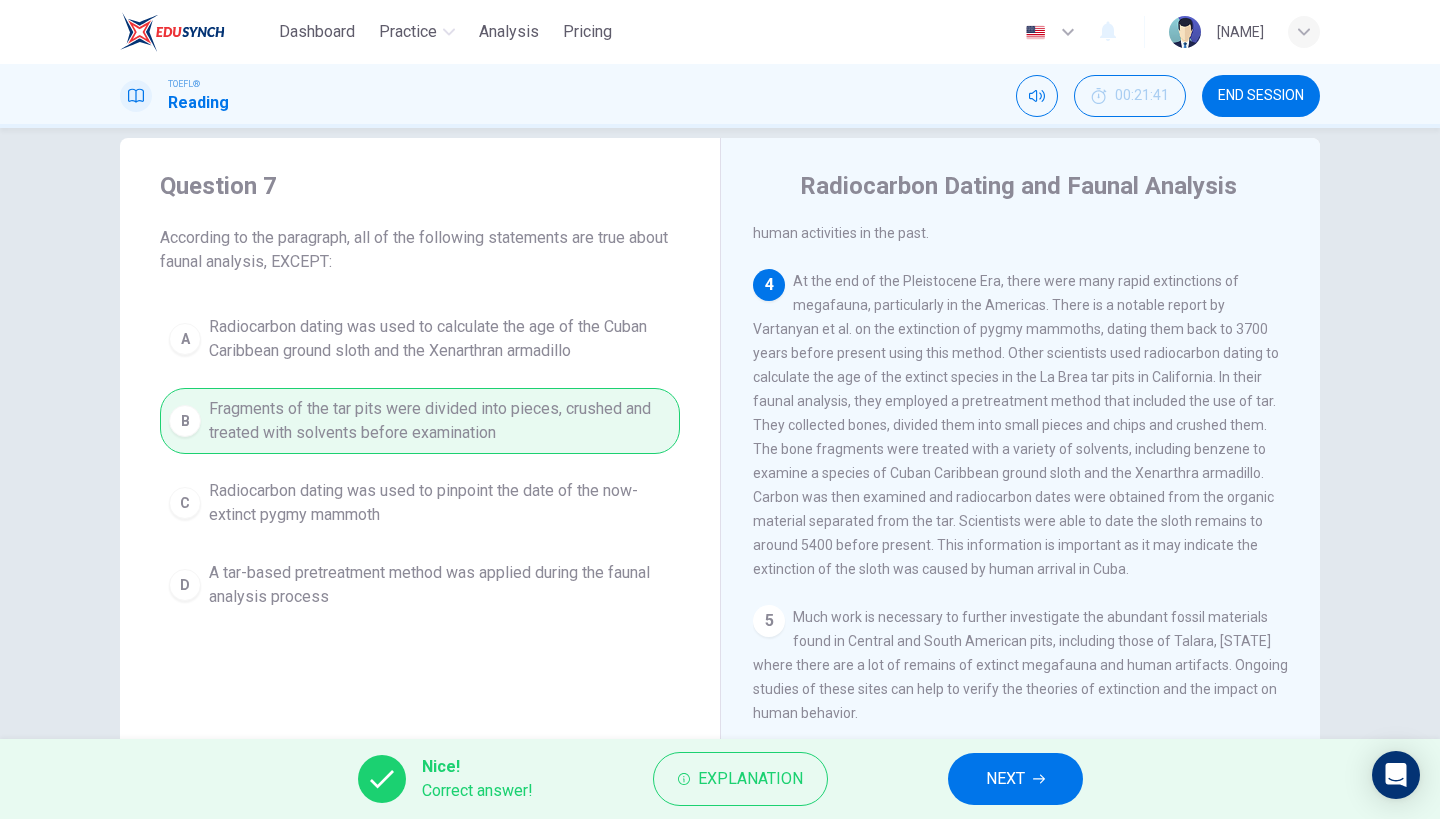 click on "NEXT" at bounding box center [1005, 779] 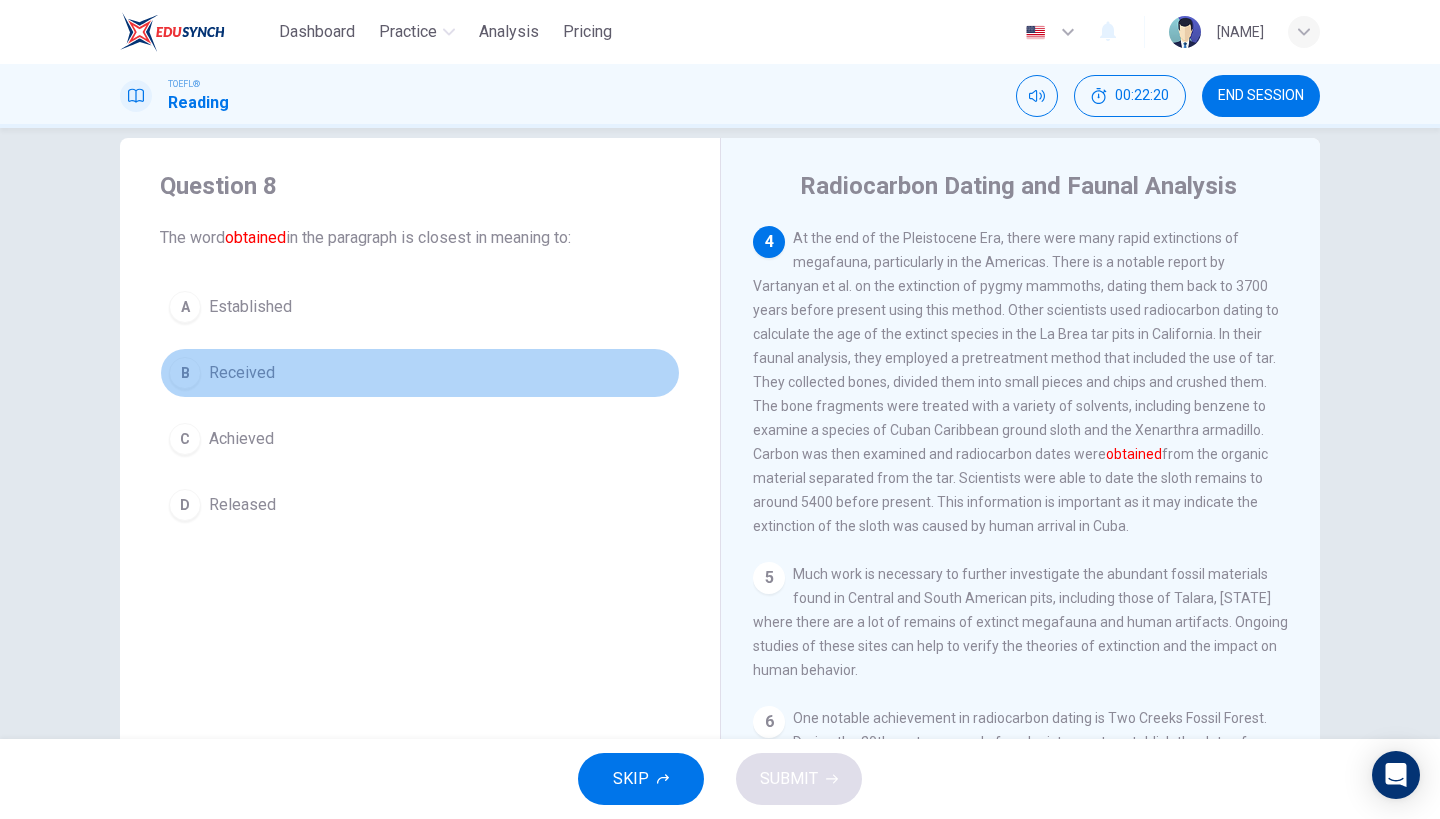 click on "Received" at bounding box center (242, 373) 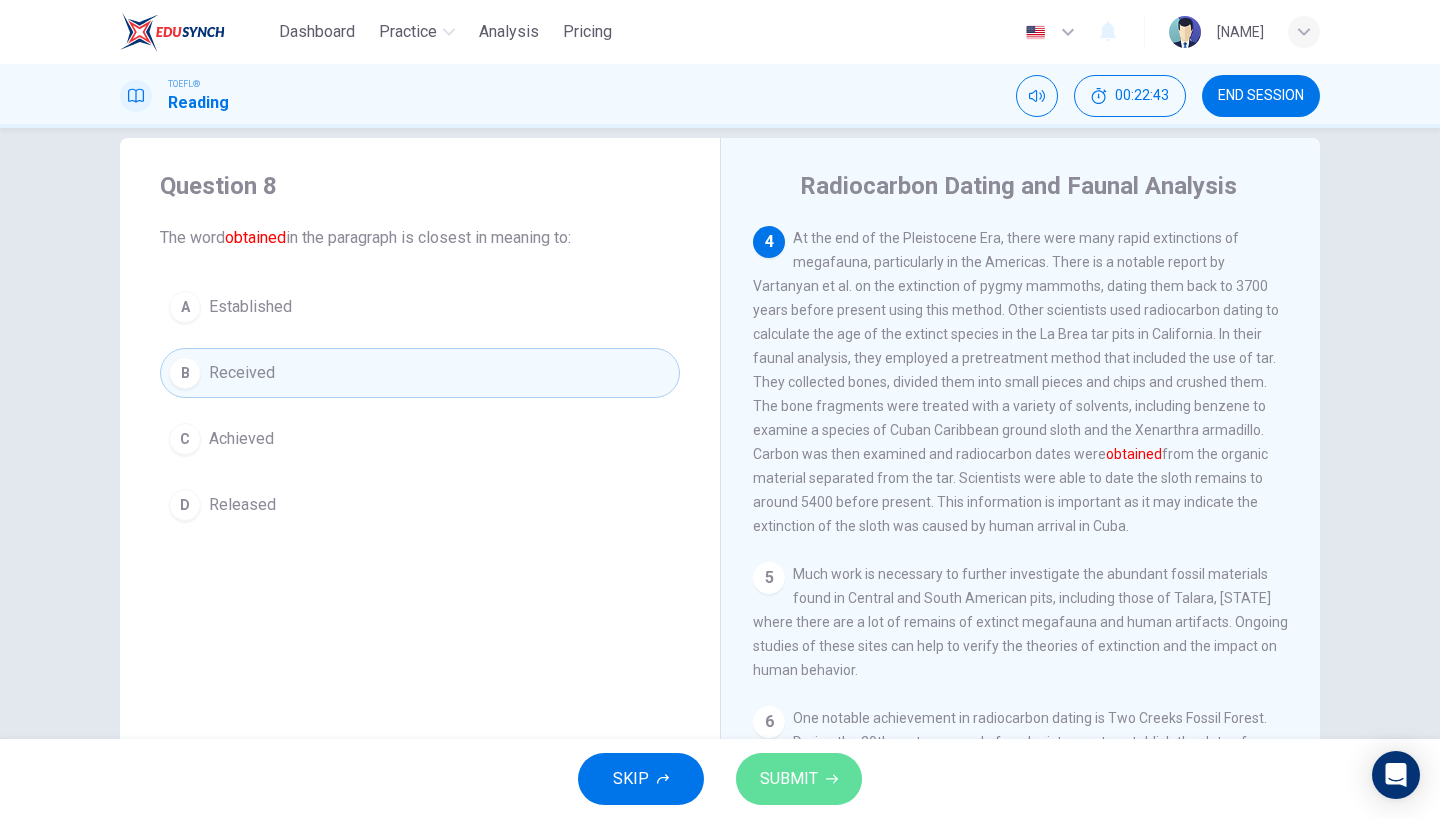 click on "SUBMIT" at bounding box center [789, 779] 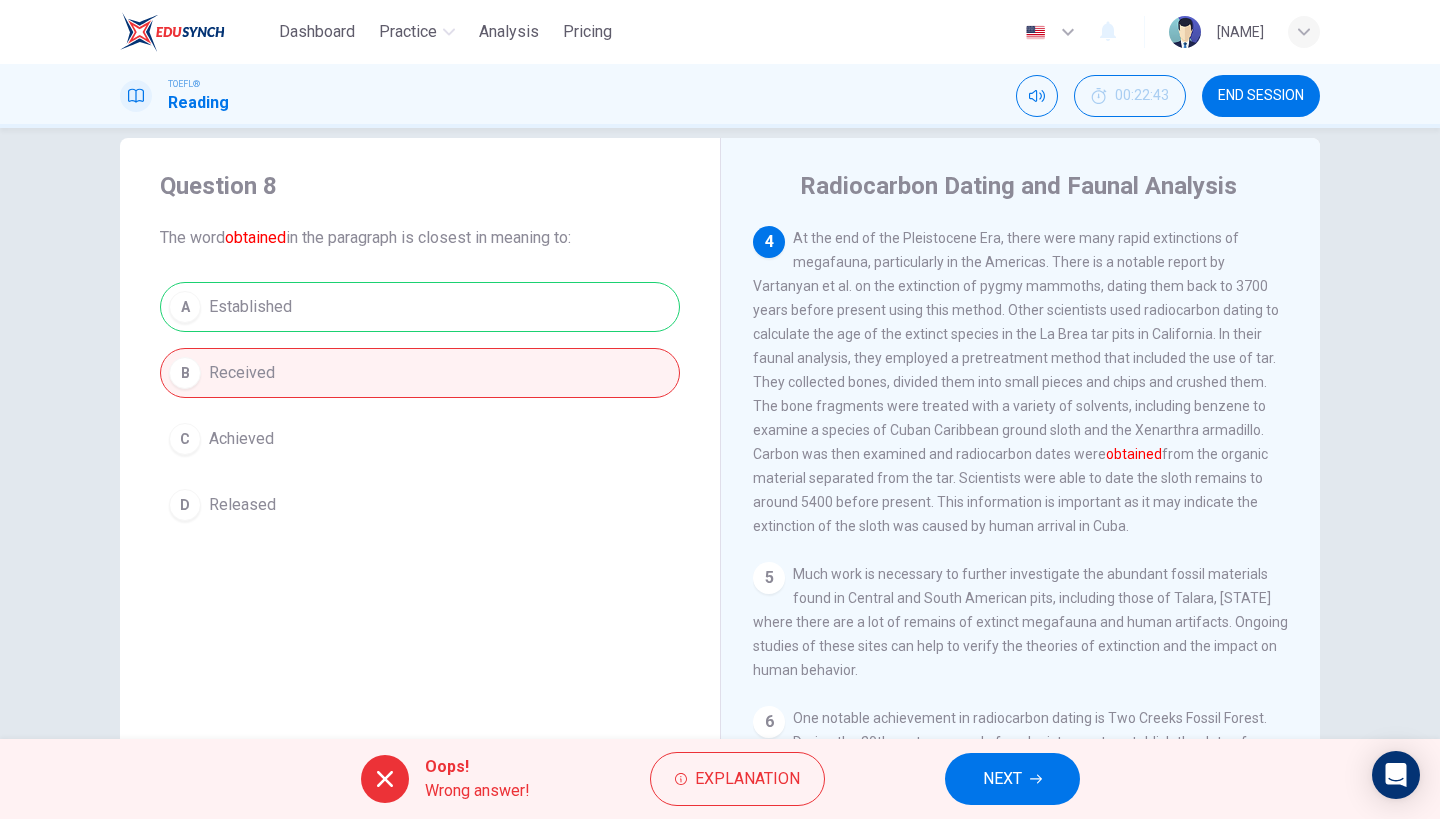 click on "NEXT" at bounding box center (1002, 779) 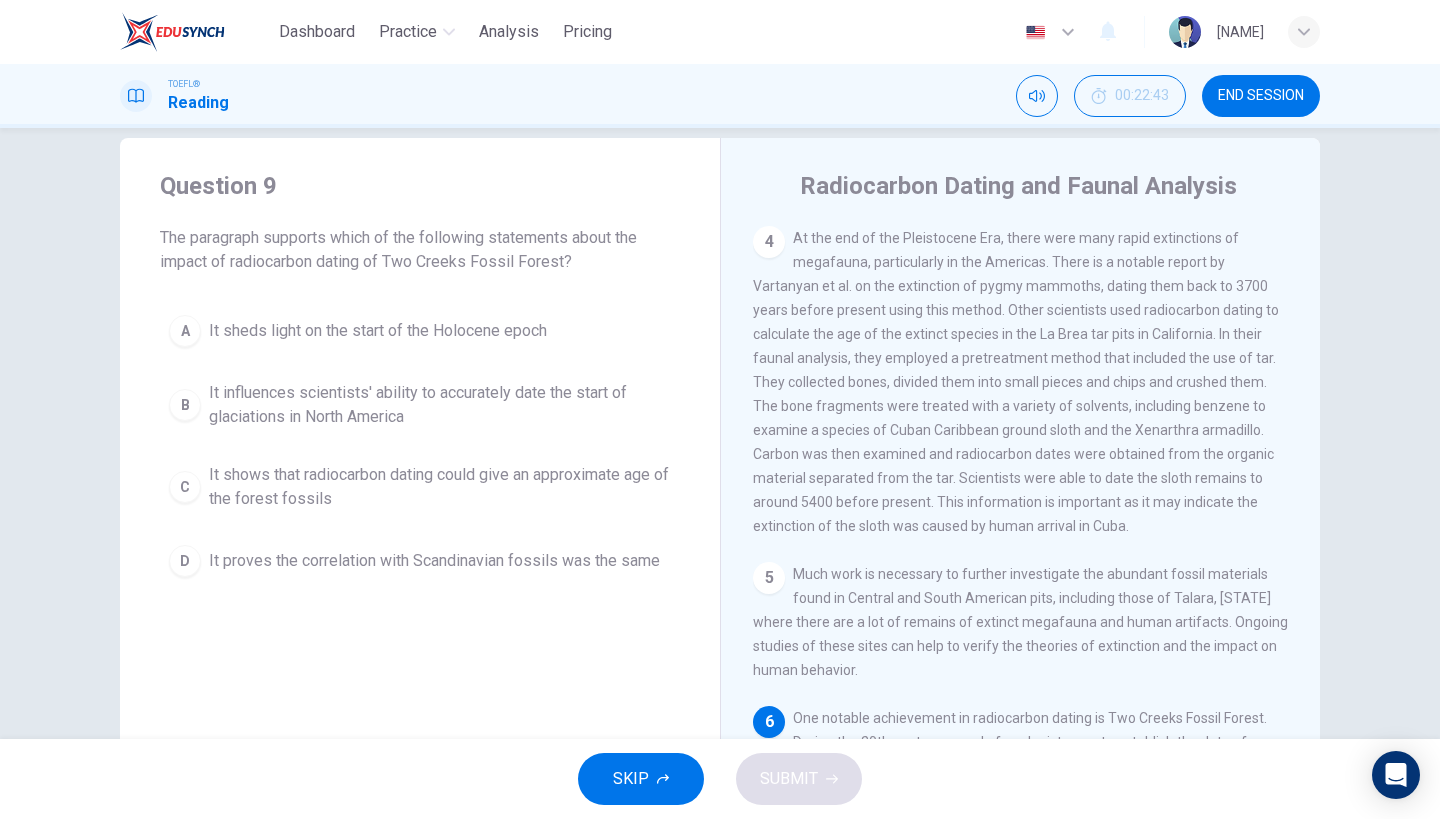 scroll, scrollTop: 841, scrollLeft: 0, axis: vertical 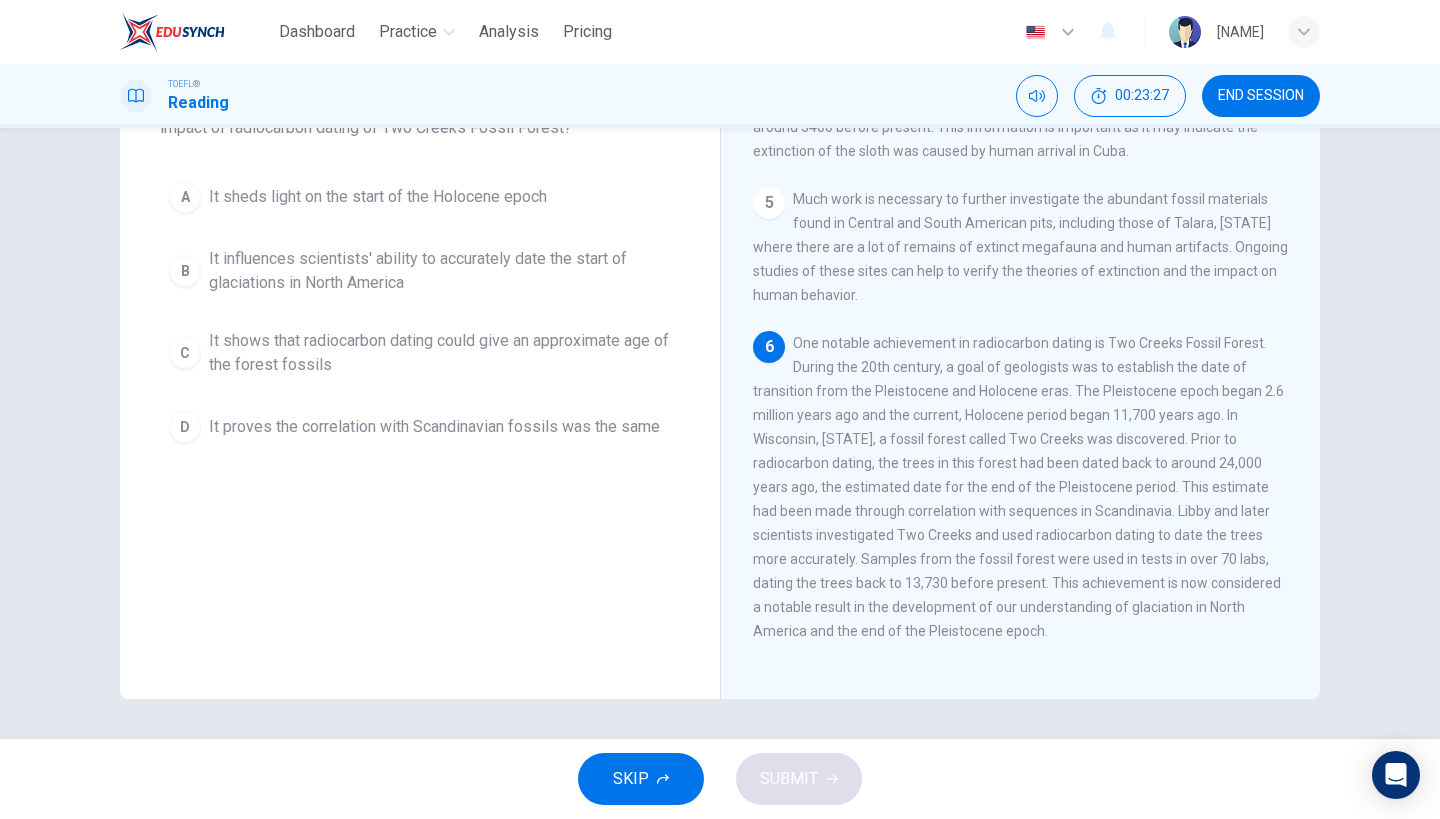 click on "5 Much work is necessary to further investigate the abundant fossil materials found in Central and South American pits, including those of Talara, Peru where there are a lot of remains of extinct megafauna and human artifacts. Ongoing studies of these sites can help to verify the theories of extinction and the impact on human behavior." at bounding box center [1021, 247] 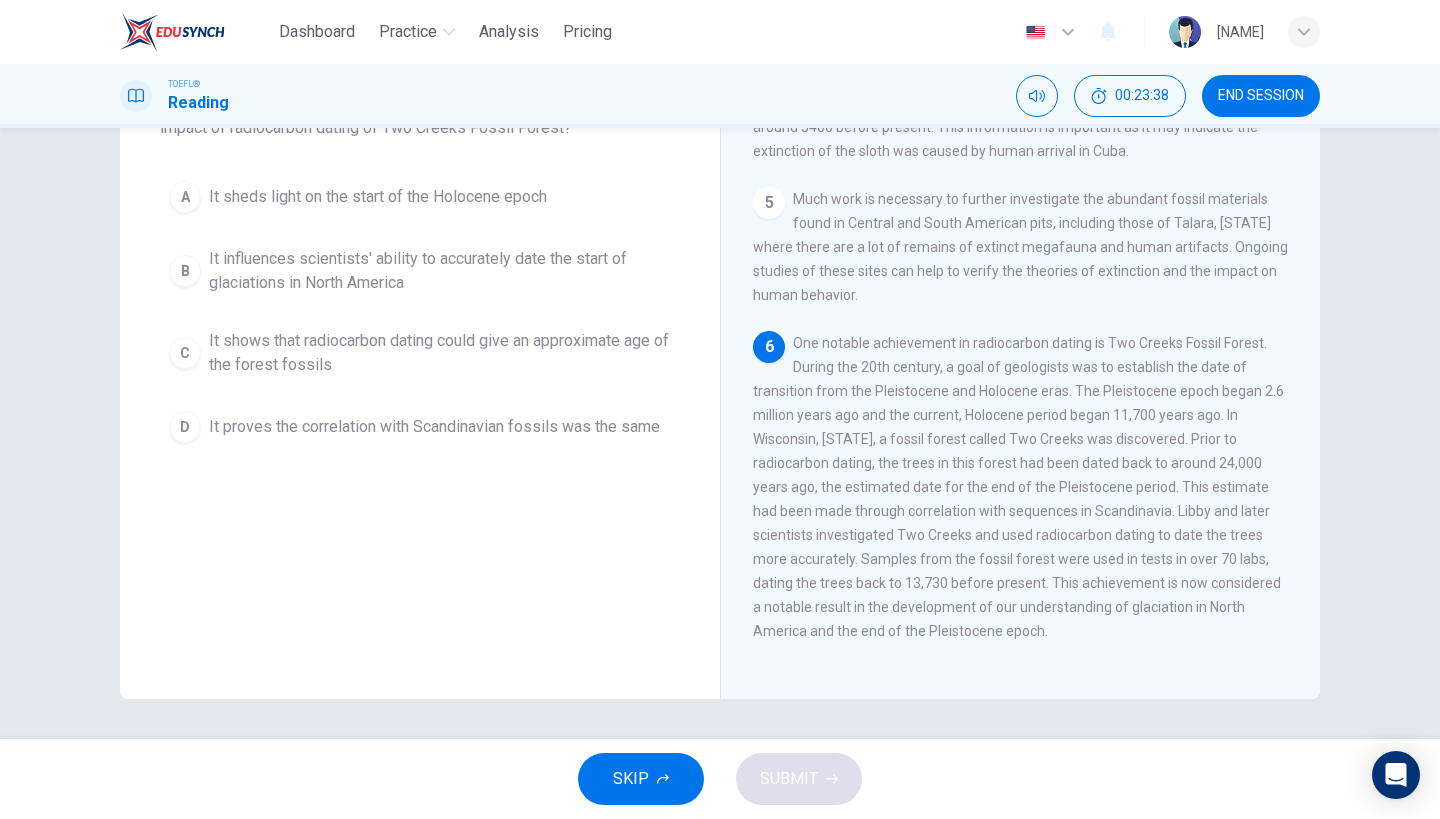 click on "One notable achievement in radiocarbon dating is Two Creeks Fossil Forest. During the 20th century, a goal of geologists was to establish the date of transition from the Pleistocene and Holocene eras. The Pleistocene epoch began 2.6 million years ago and the current, Holocene period began 11,700 years ago. In Wisconsin, [STATE], a fossil forest called Two Creeks was discovered. Prior to radiocarbon dating, the trees in this forest had been dated back to around 24,000 years ago, the estimated date for the end of the Pleistocene period. This estimate had been made through correlation with sequences in Scandinavia. Libby and later scientists investigated Two Creeks and used radiocarbon dating to date the trees more accurately. Samples from the fossil forest were used in tests in over 70 labs, dating the trees back to 13,730 before present. This achievement is now considered a notable result in the development of our understanding of glaciation in North America and the end of the Pleistocene epoch." at bounding box center (1018, 487) 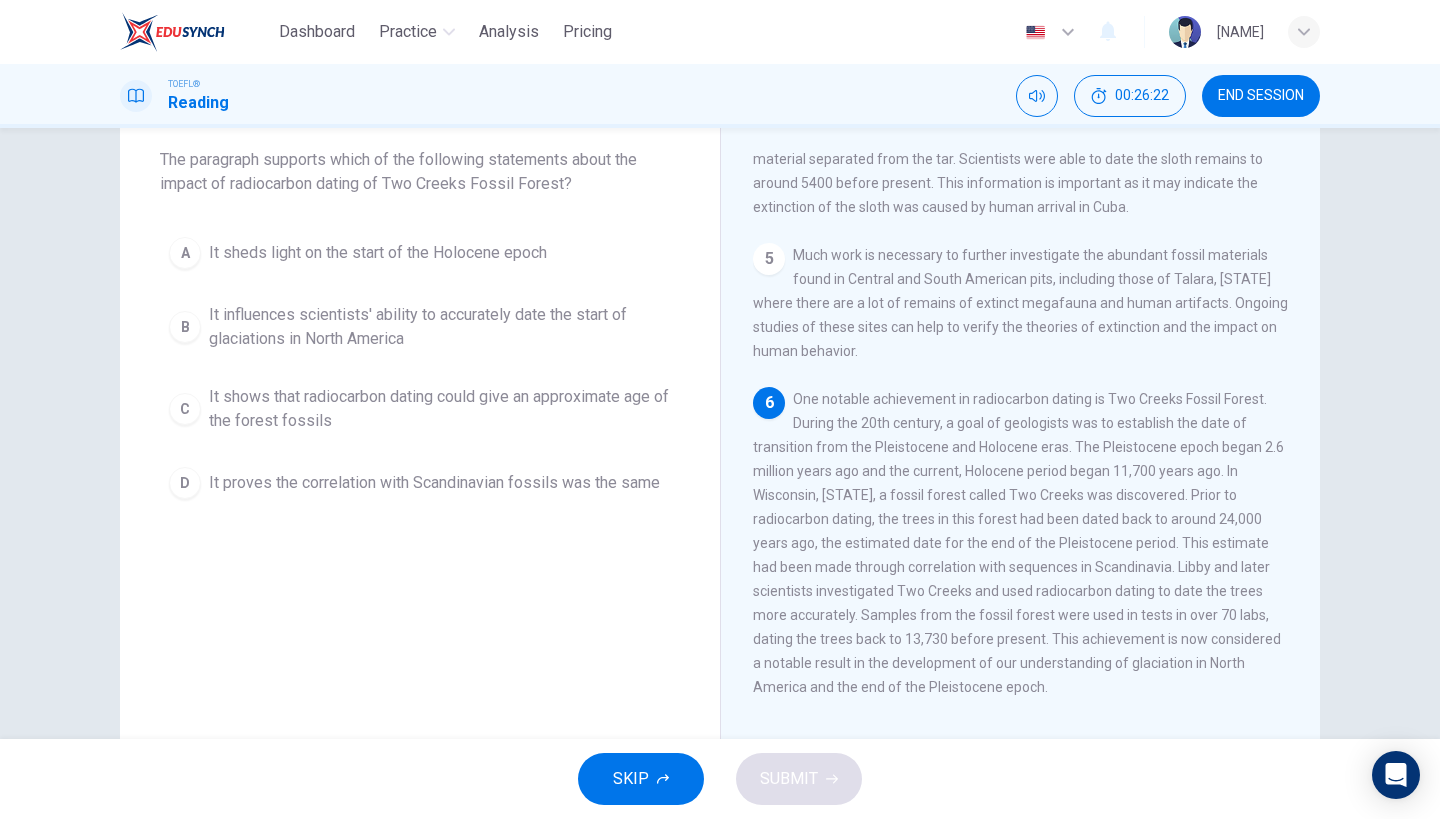 scroll, scrollTop: 112, scrollLeft: 0, axis: vertical 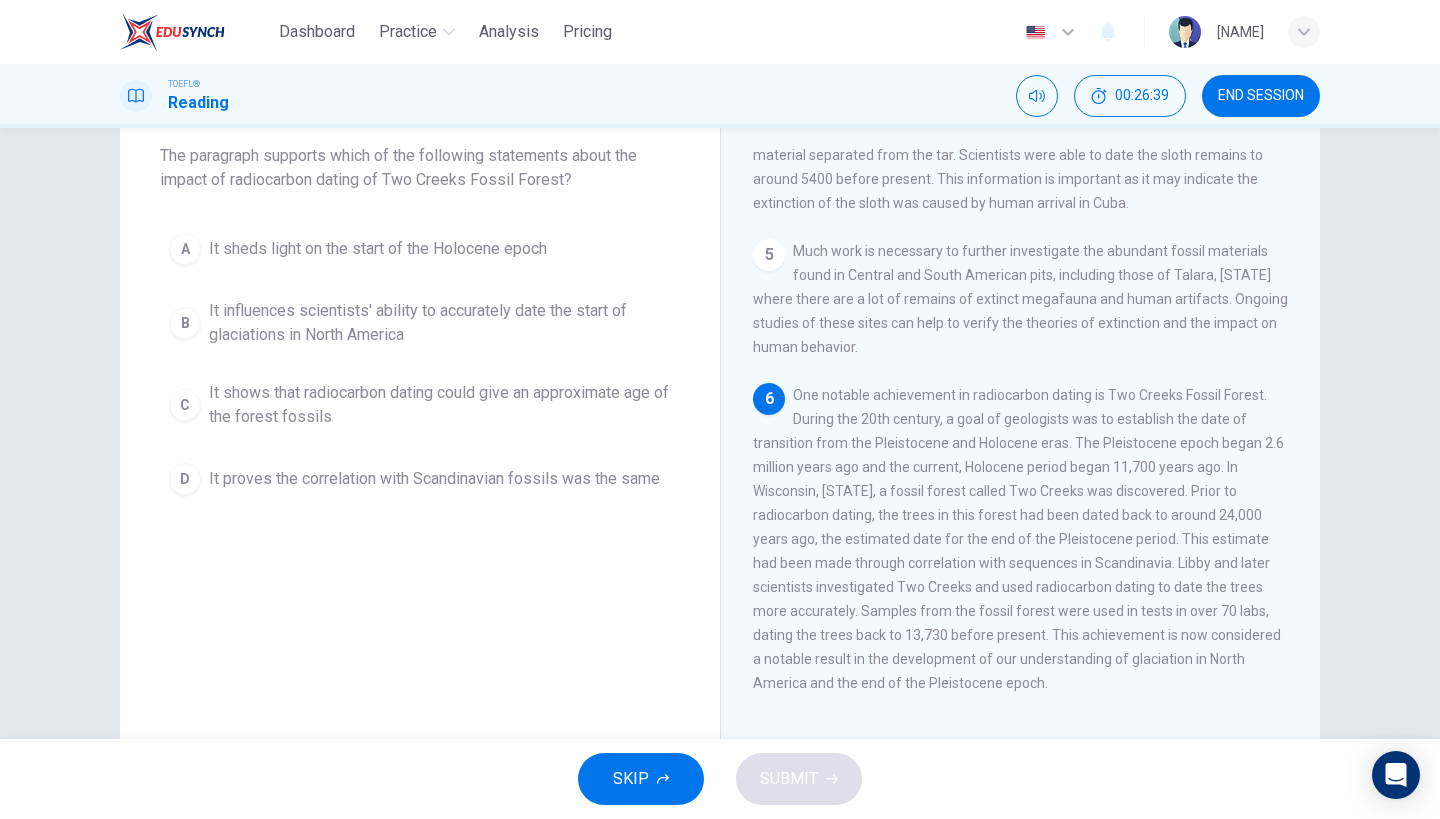 click on "6 One notable achievement in radiocarbon dating is Two Creeks Fossil Forest. During the 20th century, a goal of geologists was to establish the date of transition from the Pleistocene and Holocene eras. The Pleistocene epoch began 2.6 million years ago and the current, Holocene period began 11,700 years ago. In Wisconsin, [STATE], a fossil forest called Two Creeks was discovered. Prior to radiocarbon dating, the trees in this forest had been dated back to around 24,000 years ago, the estimated date for the end of the Pleistocene period. This estimate had been made through correlation with sequences in Scandinavia. Libby and later scientists investigated Two Creeks and used radiocarbon dating to date the trees more accurately. Samples from the fossil forest were used in tests in over 70 labs, dating the trees back to 13,730 before present. This achievement is now considered a notable result in the development of our understanding of glaciation in North America and the end of the Pleistocene epoch." at bounding box center [1021, 539] 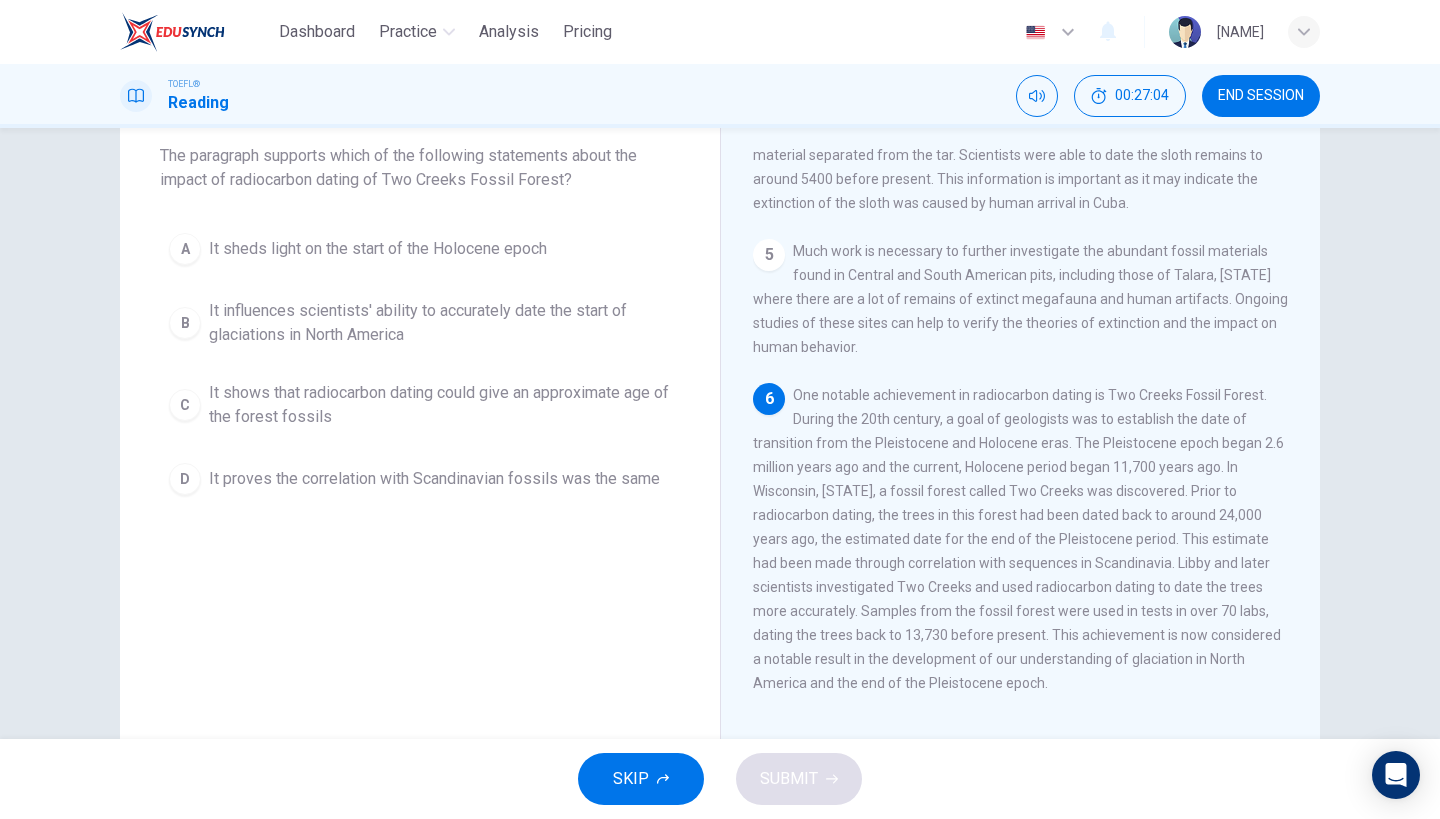 click on "6 One notable achievement in radiocarbon dating is Two Creeks Fossil Forest. During the 20th century, a goal of geologists was to establish the date of transition from the Pleistocene and Holocene eras. The Pleistocene epoch began 2.6 million years ago and the current, Holocene period began 11,700 years ago. In Wisconsin, [STATE], a fossil forest called Two Creeks was discovered. Prior to radiocarbon dating, the trees in this forest had been dated back to around 24,000 years ago, the estimated date for the end of the Pleistocene period. This estimate had been made through correlation with sequences in Scandinavia. Libby and later scientists investigated Two Creeks and used radiocarbon dating to date the trees more accurately. Samples from the fossil forest were used in tests in over 70 labs, dating the trees back to 13,730 before present. This achievement is now considered a notable result in the development of our understanding of glaciation in North America and the end of the Pleistocene epoch." at bounding box center (1021, 539) 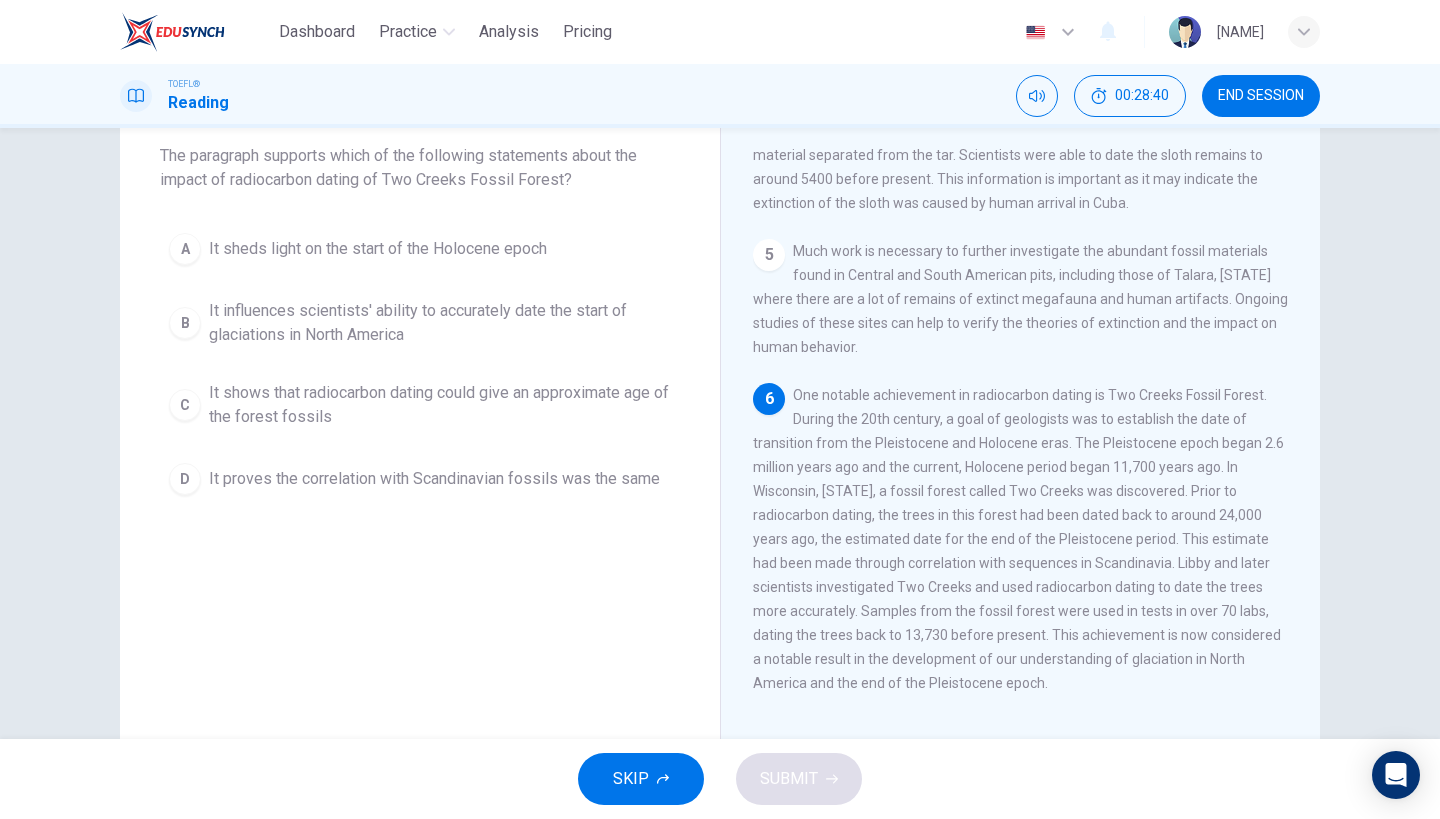 click on "6 One notable achievement in radiocarbon dating is Two Creeks Fossil Forest. During the 20th century, a goal of geologists was to establish the date of transition from the Pleistocene and Holocene eras. The Pleistocene epoch began 2.6 million years ago and the current, Holocene period began 11,700 years ago. In Wisconsin, [STATE], a fossil forest called Two Creeks was discovered. Prior to radiocarbon dating, the trees in this forest had been dated back to around 24,000 years ago, the estimated date for the end of the Pleistocene period. This estimate had been made through correlation with sequences in Scandinavia. Libby and later scientists investigated Two Creeks and used radiocarbon dating to date the trees more accurately. Samples from the fossil forest were used in tests in over 70 labs, dating the trees back to 13,730 before present. This achievement is now considered a notable result in the development of our understanding of glaciation in North America and the end of the Pleistocene epoch." at bounding box center (1021, 539) 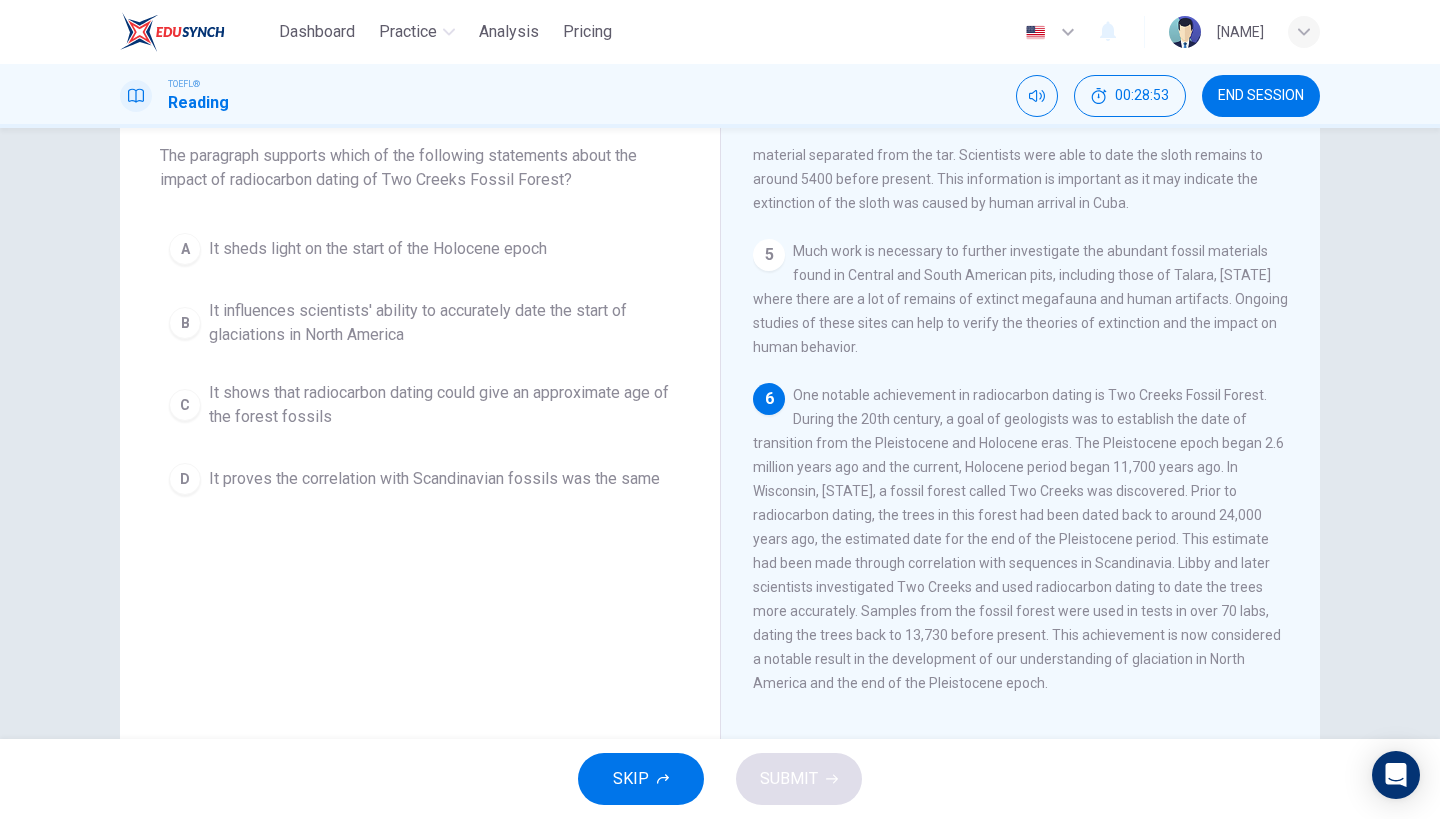 click on "It influences scientists' ability to accurately date the start of glaciations in North America" at bounding box center [440, 323] 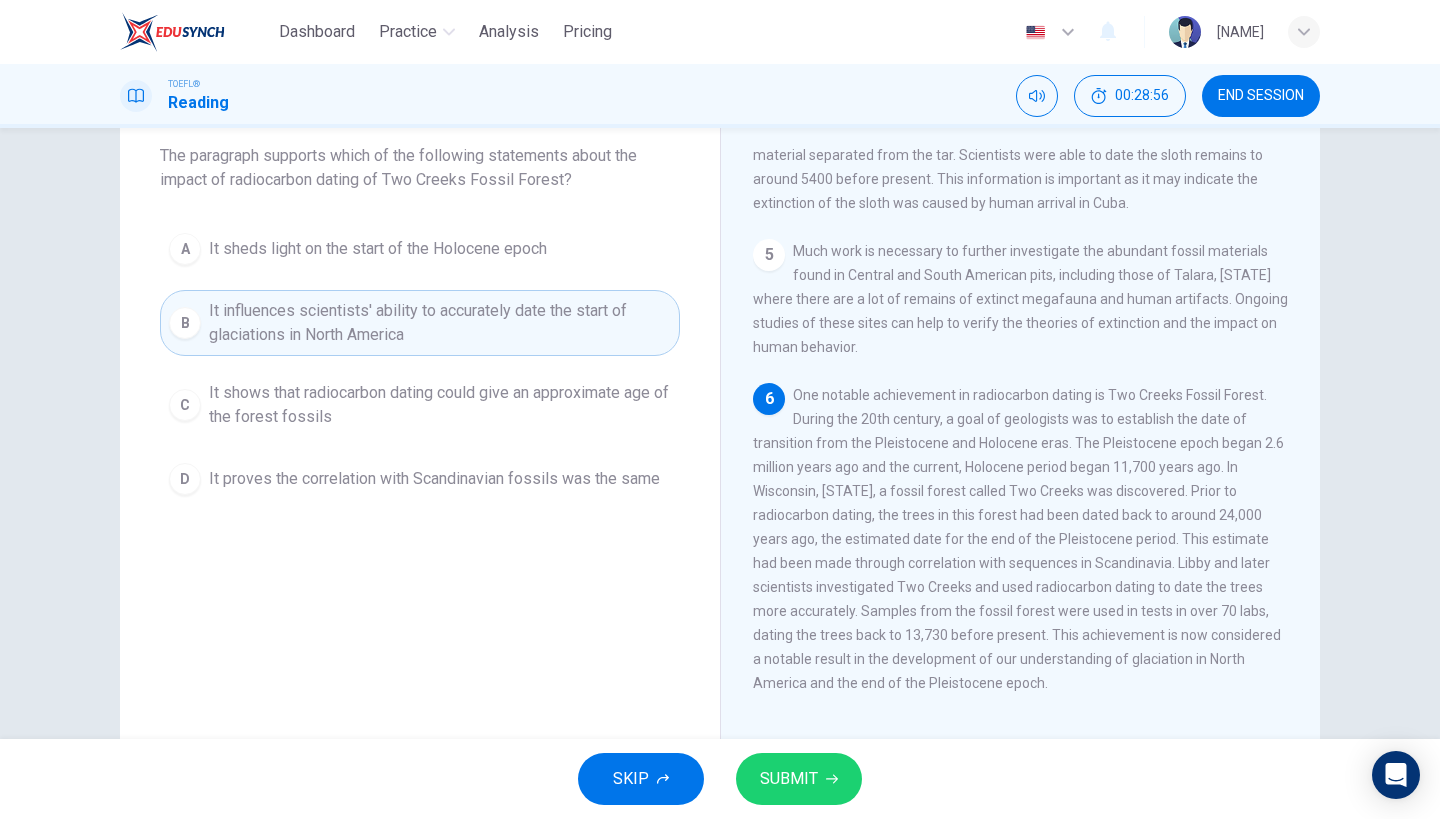 click on "It shows that radiocarbon dating could give an approximate age of the forest fossils" at bounding box center [440, 405] 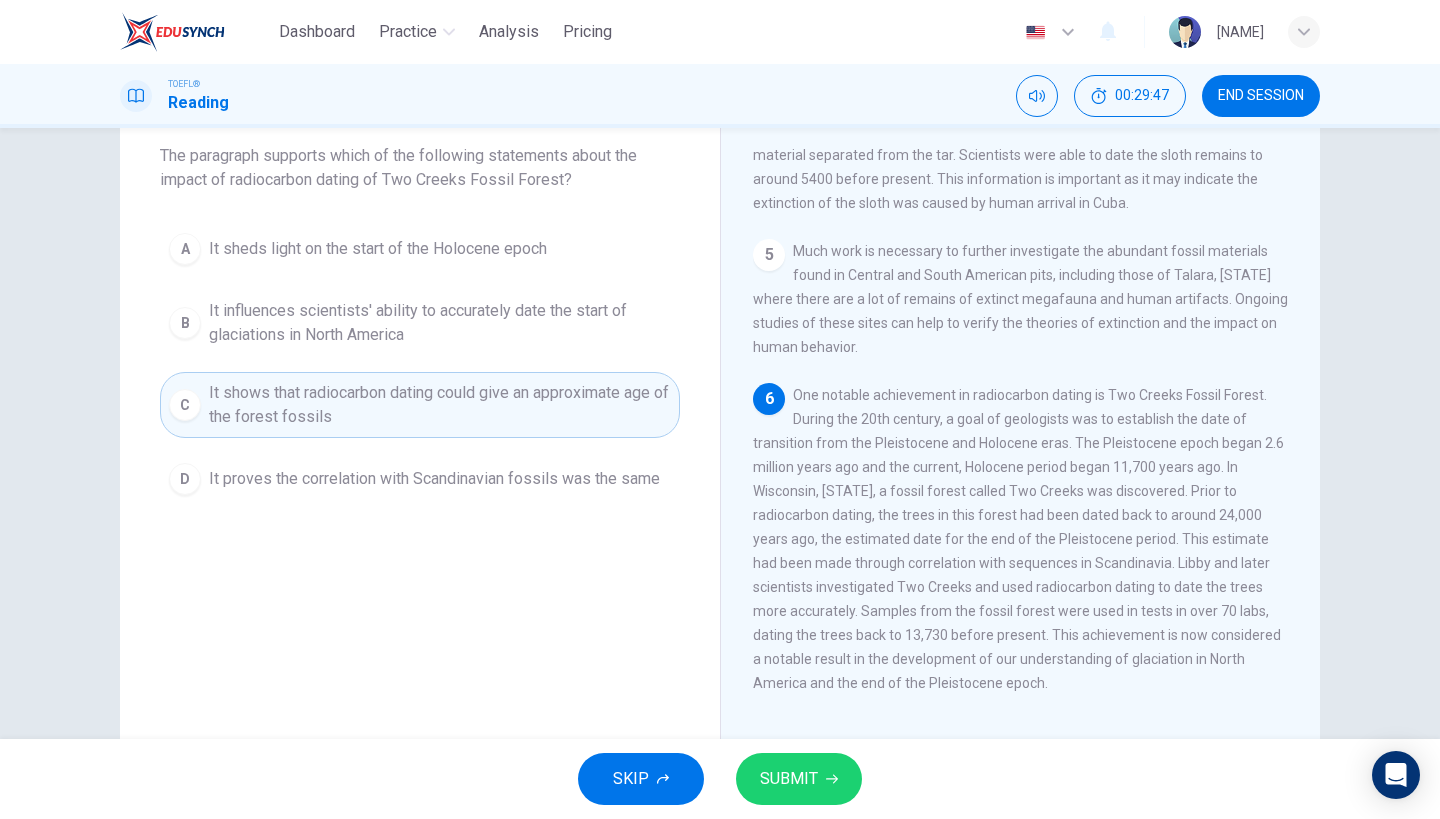 click on "6 One notable achievement in radiocarbon dating is Two Creeks Fossil Forest. During the 20th century, a goal of geologists was to establish the date of transition from the Pleistocene and Holocene eras. The Pleistocene epoch began 2.6 million years ago and the current, Holocene period began 11,700 years ago. In Wisconsin, [STATE], a fossil forest called Two Creeks was discovered. Prior to radiocarbon dating, the trees in this forest had been dated back to around 24,000 years ago, the estimated date for the end of the Pleistocene period. This estimate had been made through correlation with sequences in Scandinavia. Libby and later scientists investigated Two Creeks and used radiocarbon dating to date the trees more accurately. Samples from the fossil forest were used in tests in over 70 labs, dating the trees back to 13,730 before present. This achievement is now considered a notable result in the development of our understanding of glaciation in North America and the end of the Pleistocene epoch." at bounding box center [1021, 539] 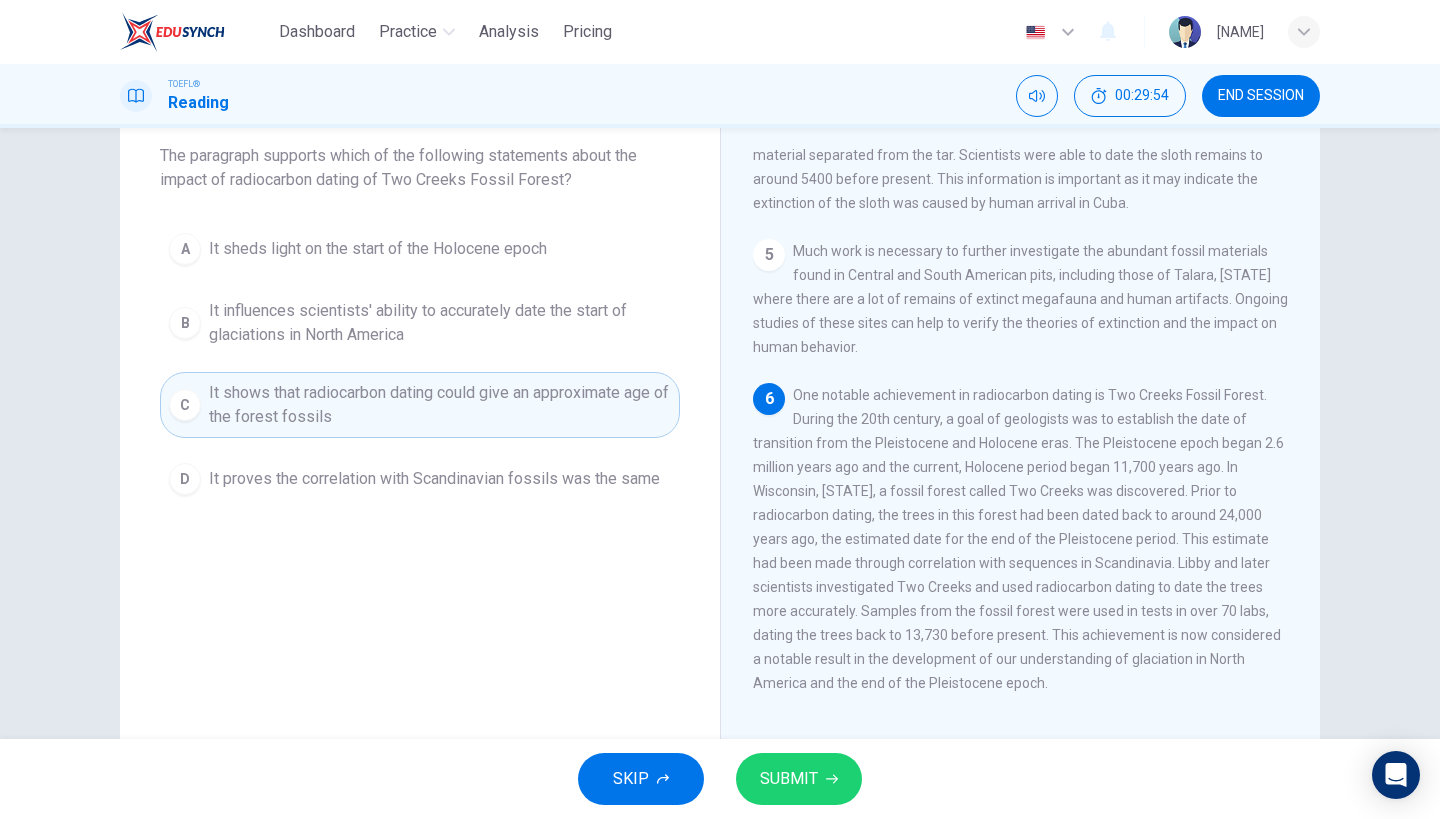 click on "6 One notable achievement in radiocarbon dating is Two Creeks Fossil Forest. During the 20th century, a goal of geologists was to establish the date of transition from the Pleistocene and Holocene eras. The Pleistocene epoch began 2.6 million years ago and the current, Holocene period began 11,700 years ago. In Wisconsin, [STATE], a fossil forest called Two Creeks was discovered. Prior to radiocarbon dating, the trees in this forest had been dated back to around 24,000 years ago, the estimated date for the end of the Pleistocene period. This estimate had been made through correlation with sequences in Scandinavia. Libby and later scientists investigated Two Creeks and used radiocarbon dating to date the trees more accurately. Samples from the fossil forest were used in tests in over 70 labs, dating the trees back to 13,730 before present. This achievement is now considered a notable result in the development of our understanding of glaciation in North America and the end of the Pleistocene epoch." at bounding box center [1021, 539] 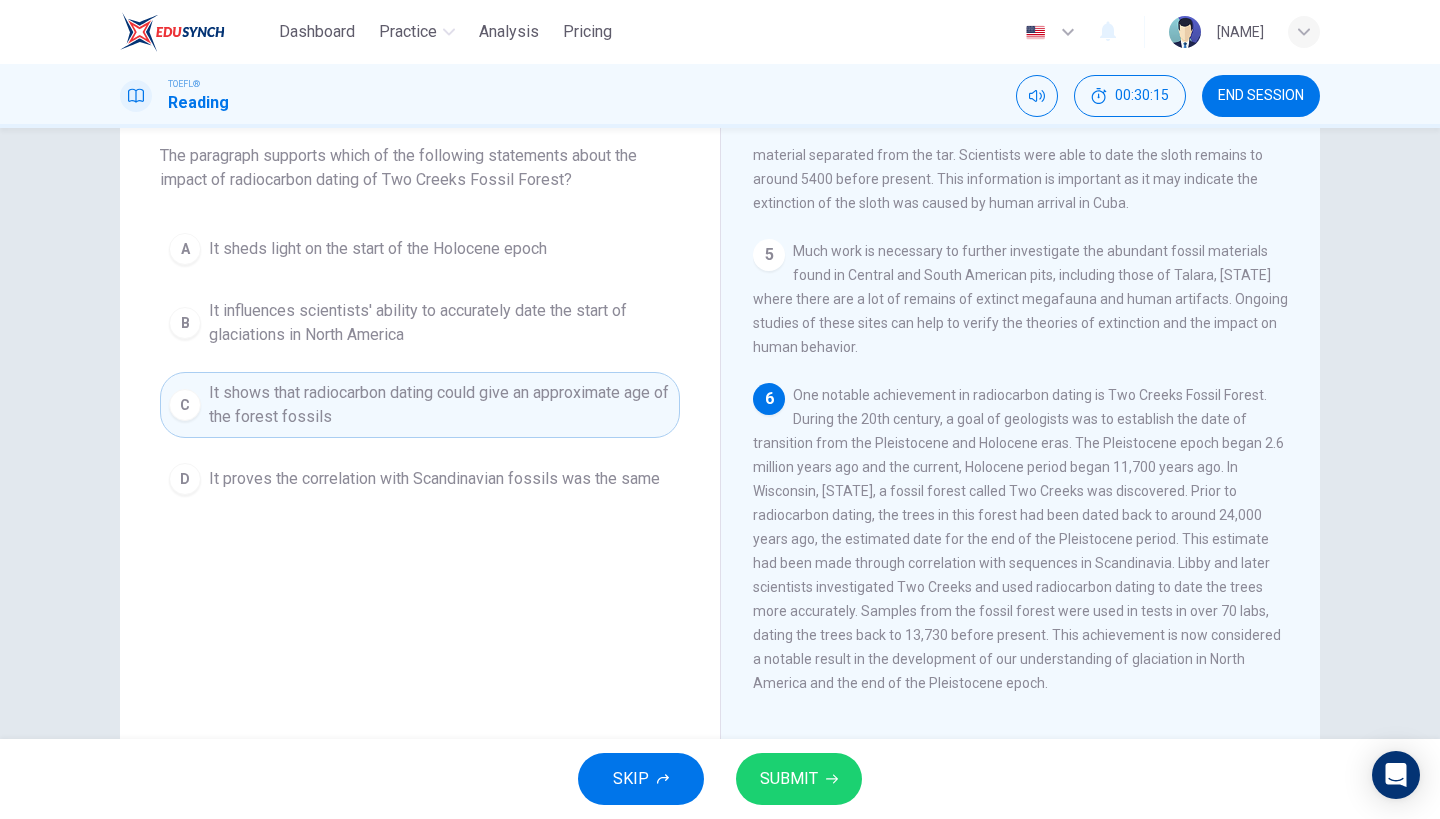 click on "It proves the correlation with Scandinavian fossils was the same" at bounding box center [434, 479] 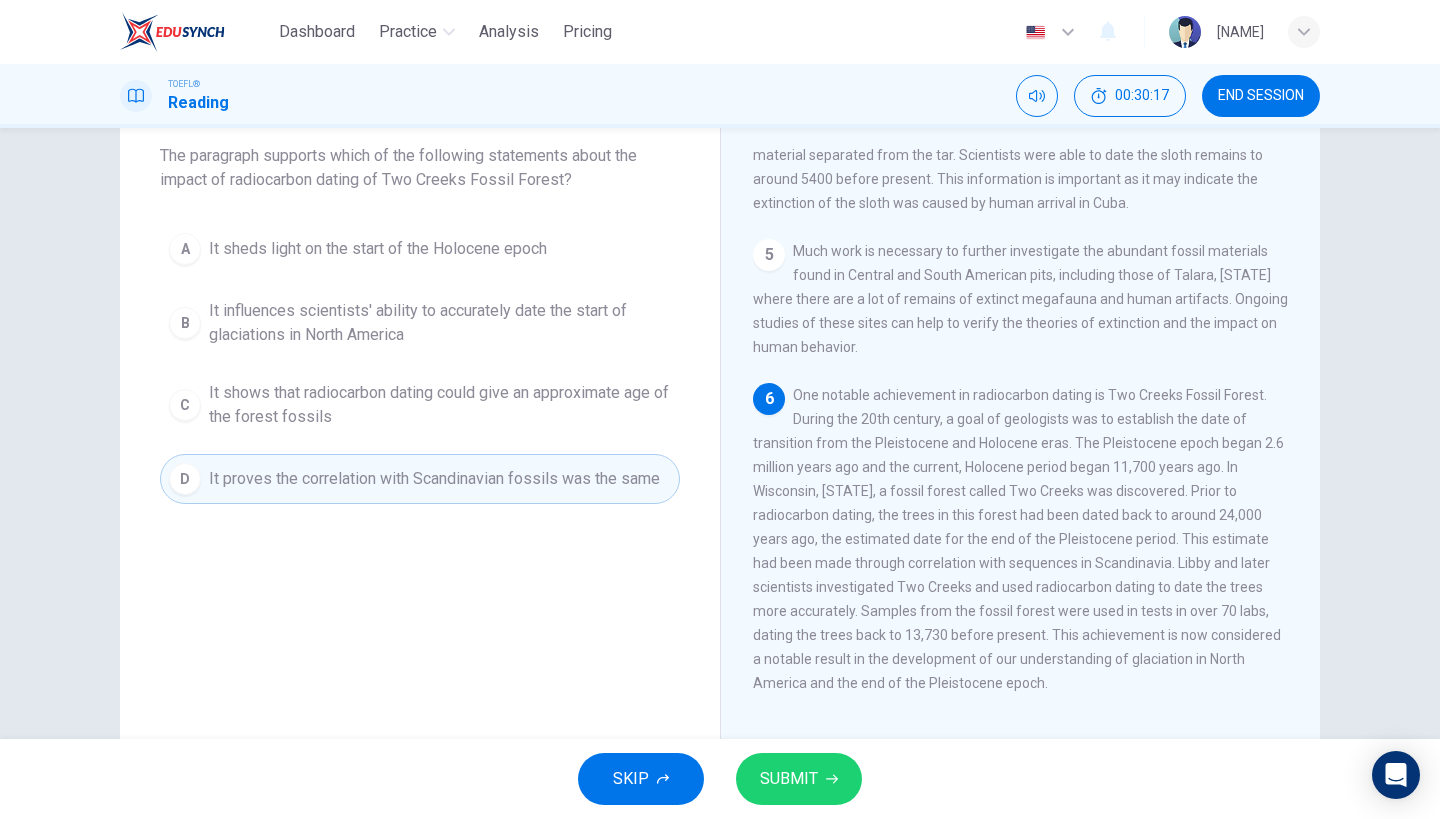 click on "It shows that radiocarbon dating could give an approximate age of the forest fossils" at bounding box center [440, 405] 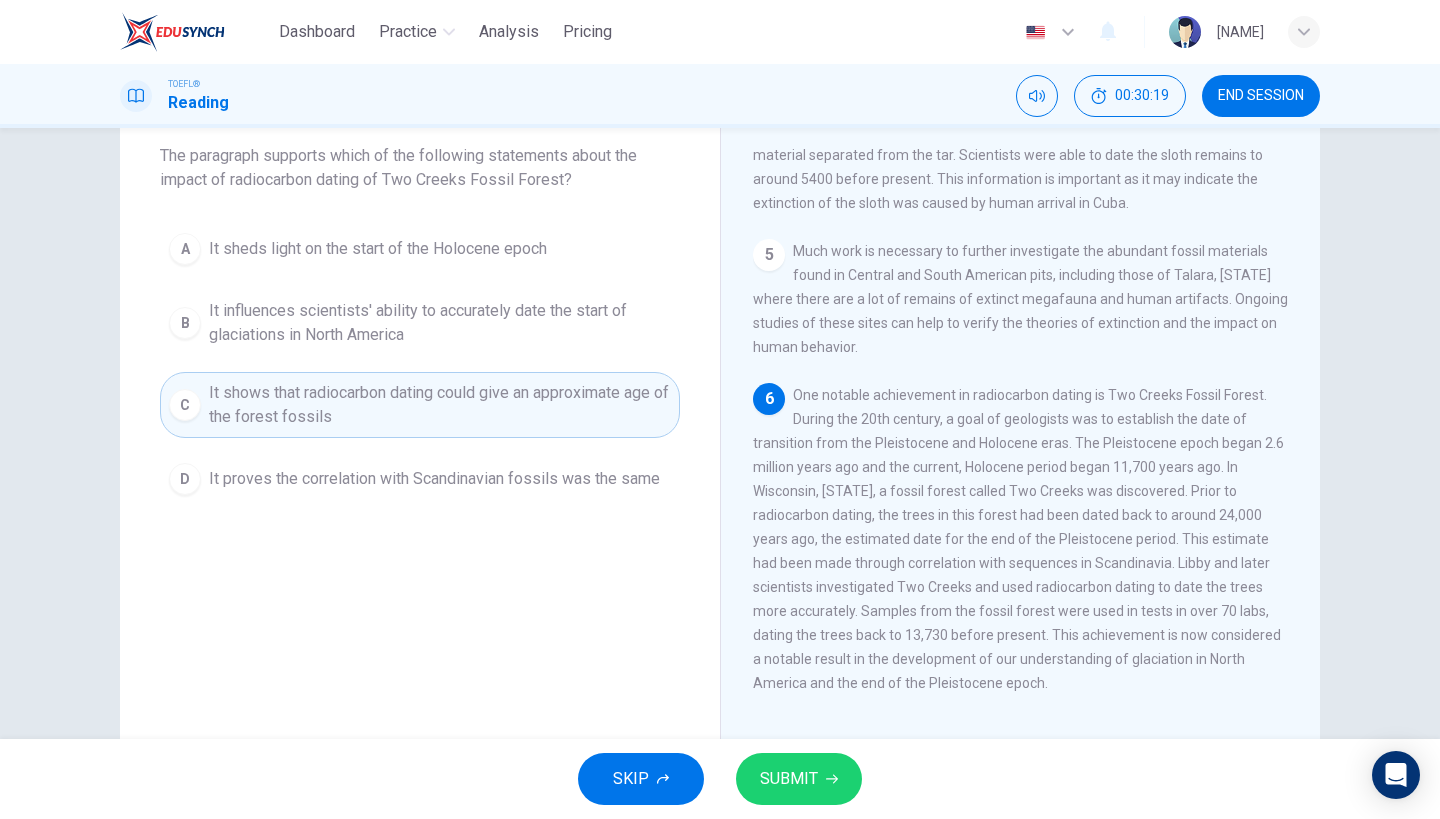 click on "SUBMIT" at bounding box center (789, 779) 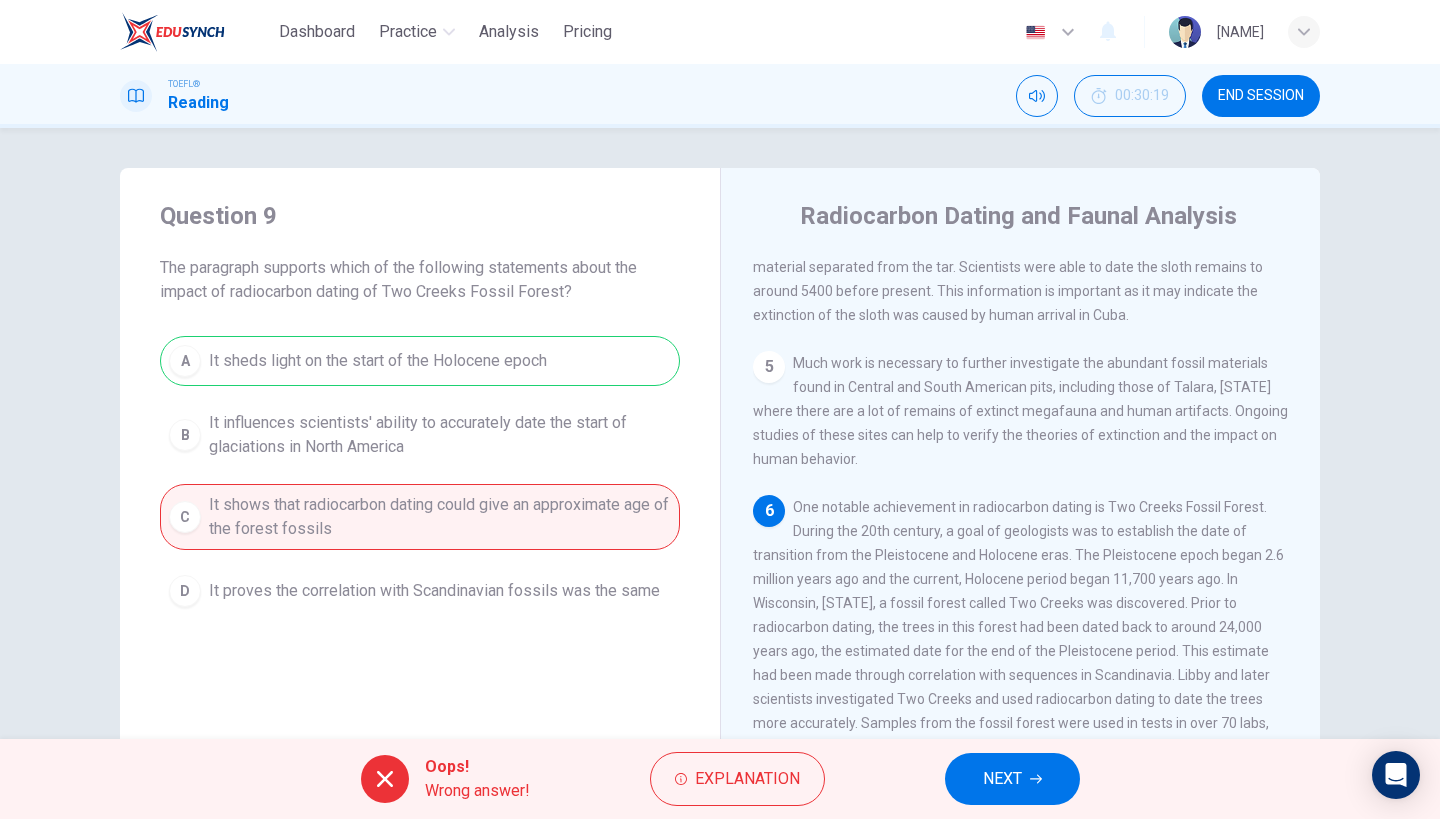 scroll, scrollTop: 0, scrollLeft: 0, axis: both 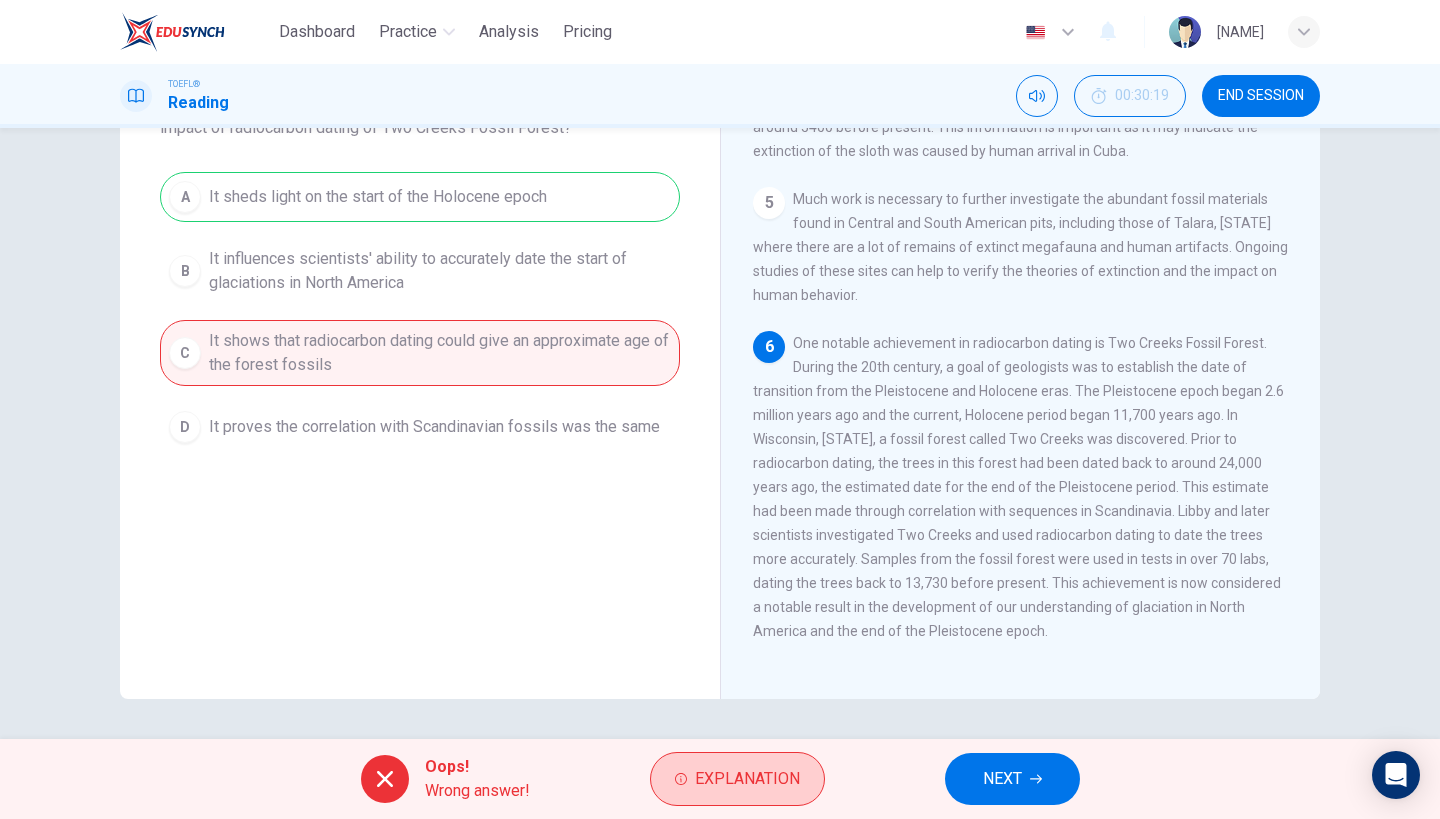 click on "Explanation" at bounding box center (747, 779) 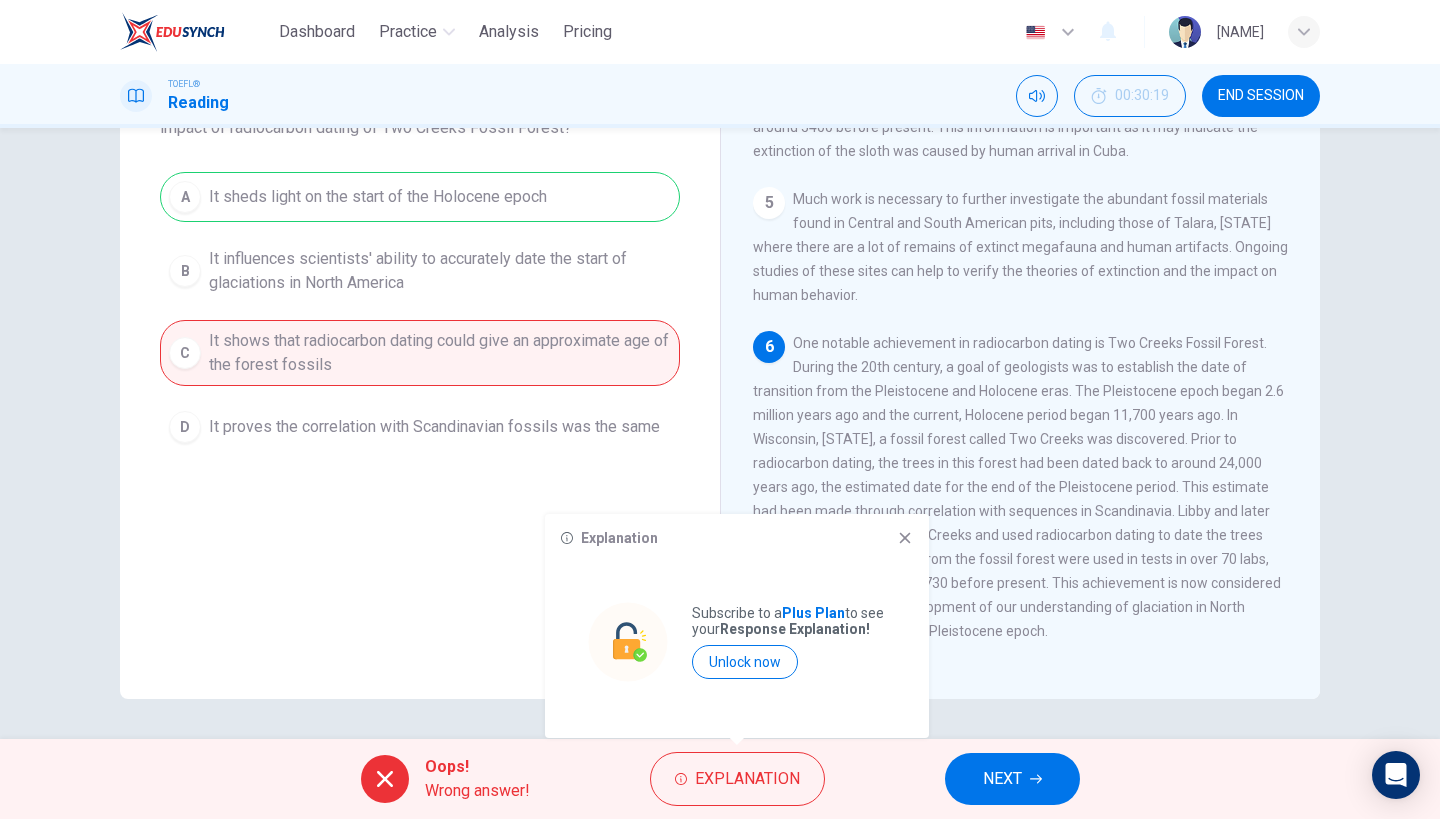 click 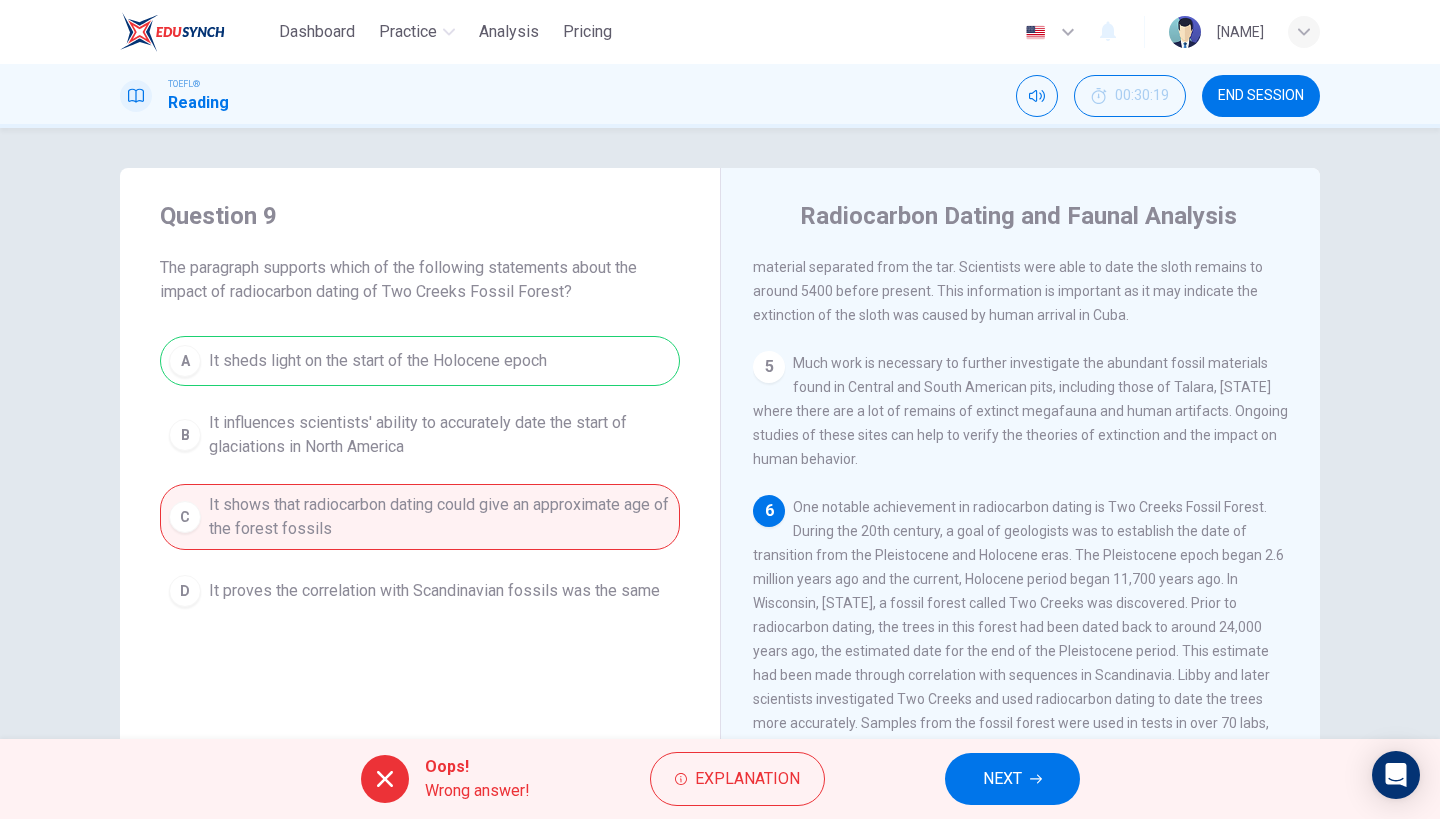 scroll, scrollTop: 0, scrollLeft: 0, axis: both 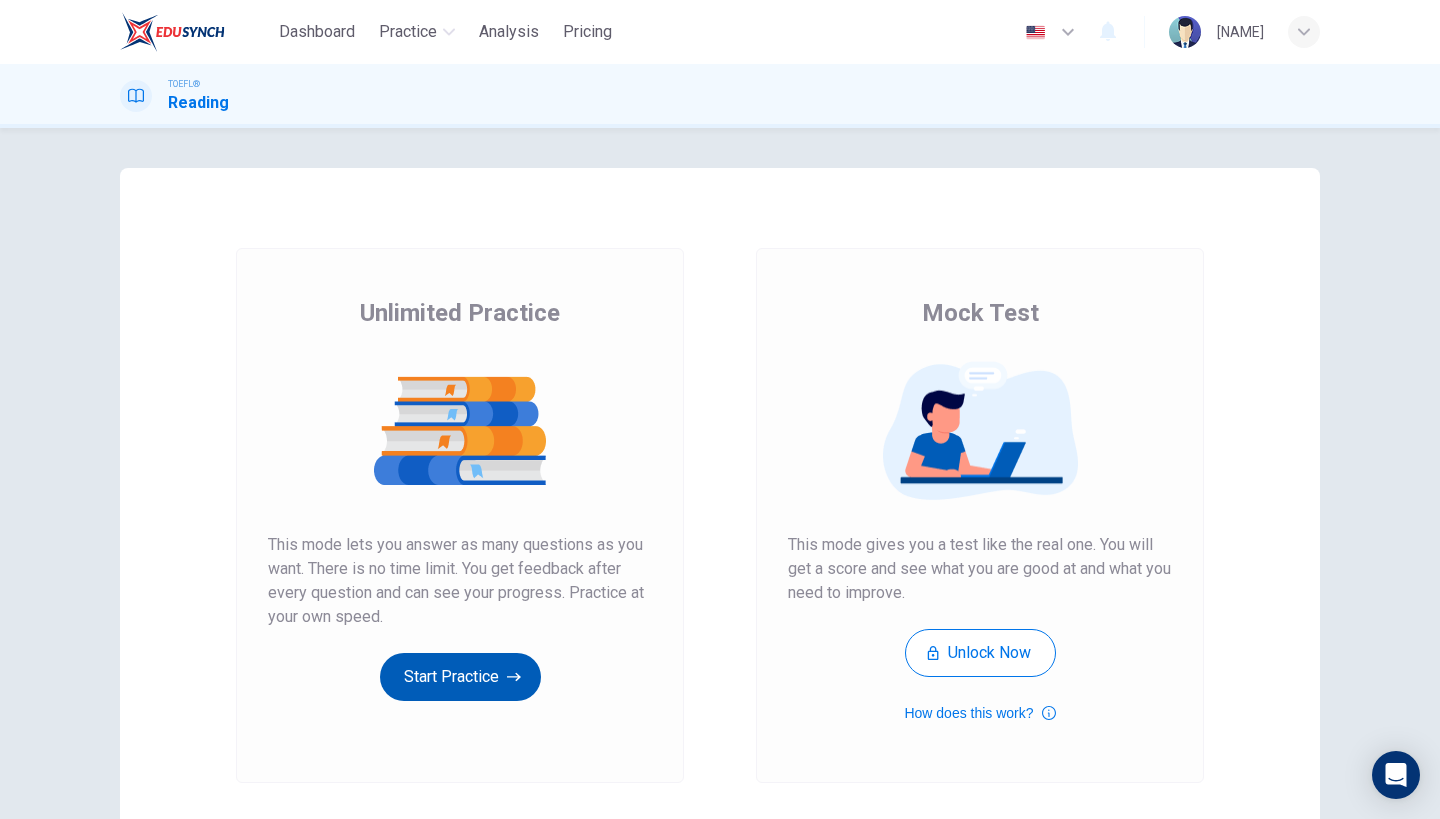click on "Start Practice" at bounding box center [460, 677] 